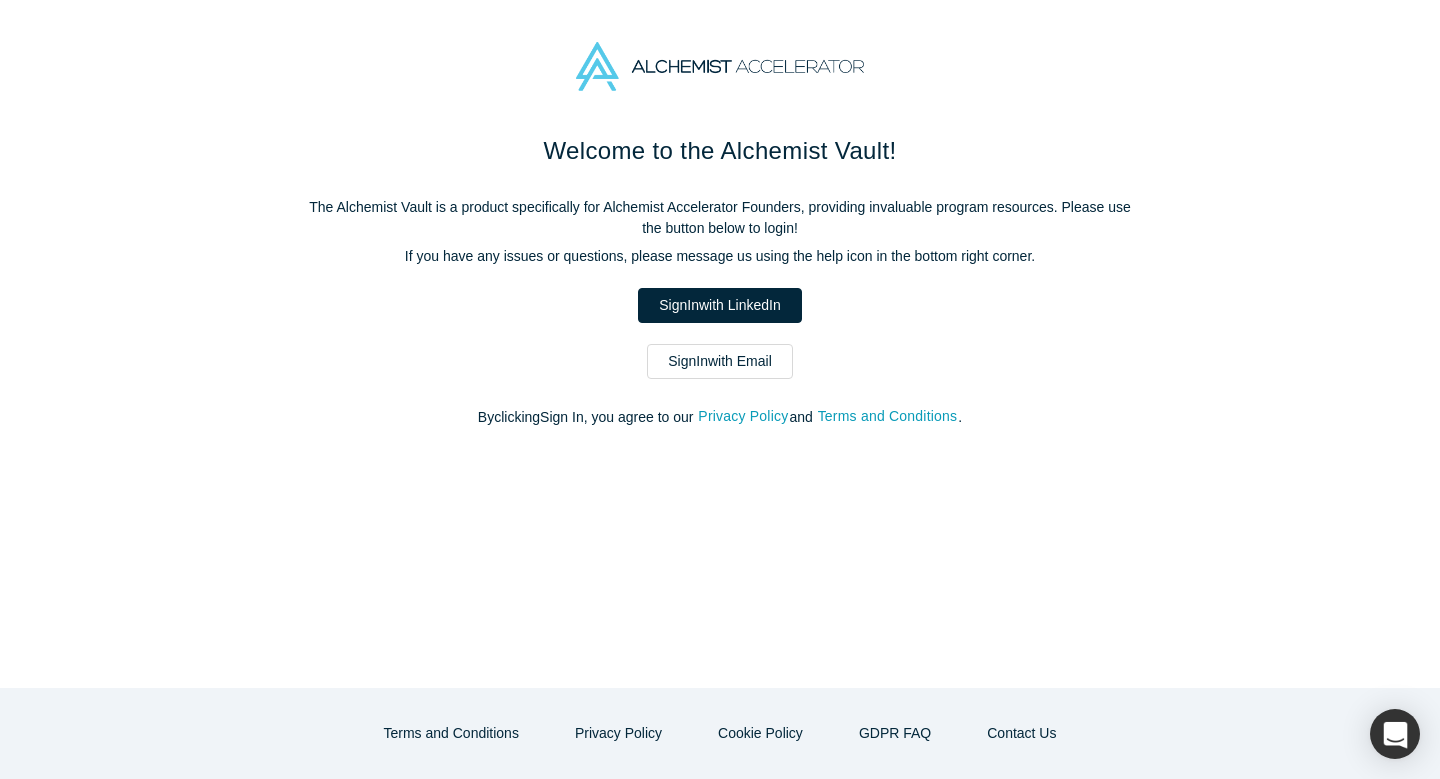 scroll, scrollTop: 0, scrollLeft: 0, axis: both 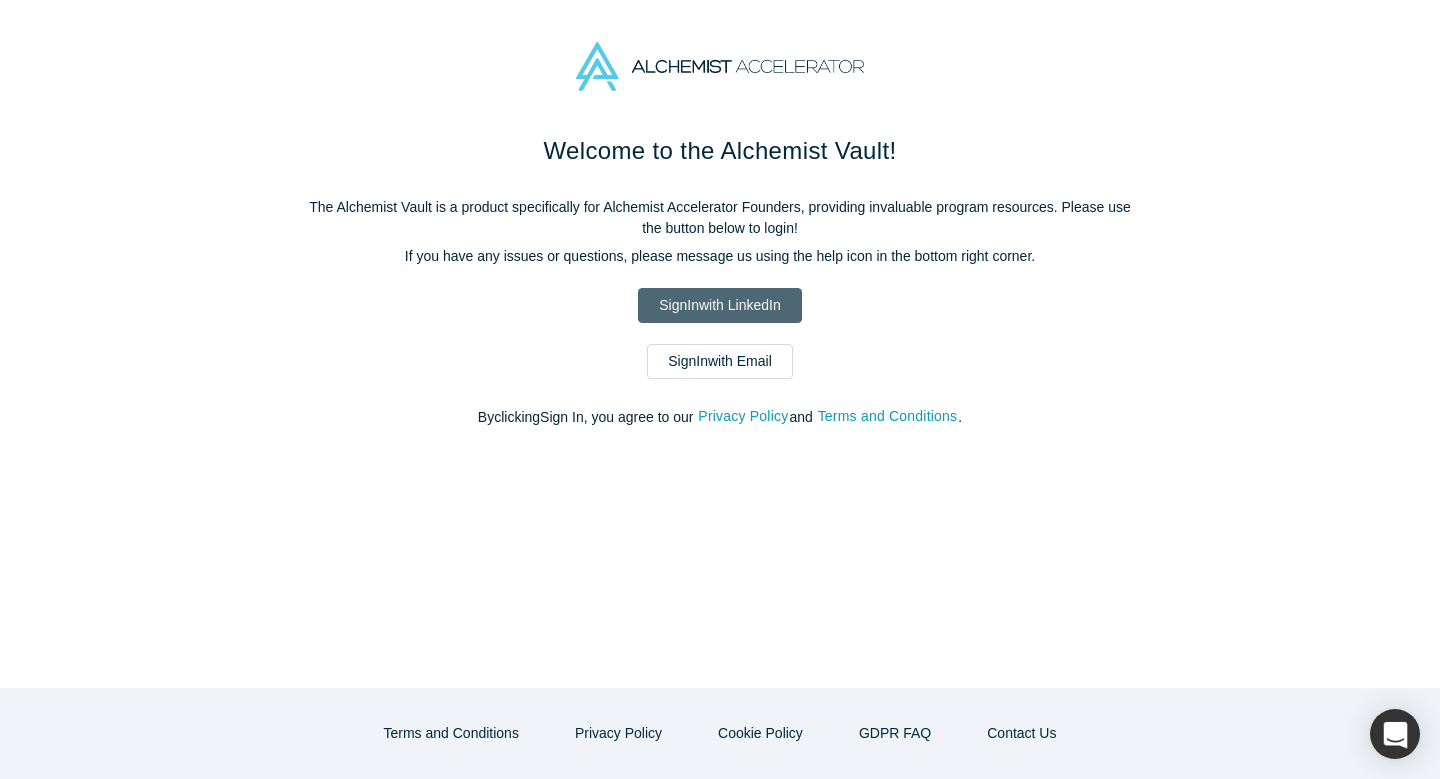 click on "Sign  In  with LinkedIn" at bounding box center (719, 305) 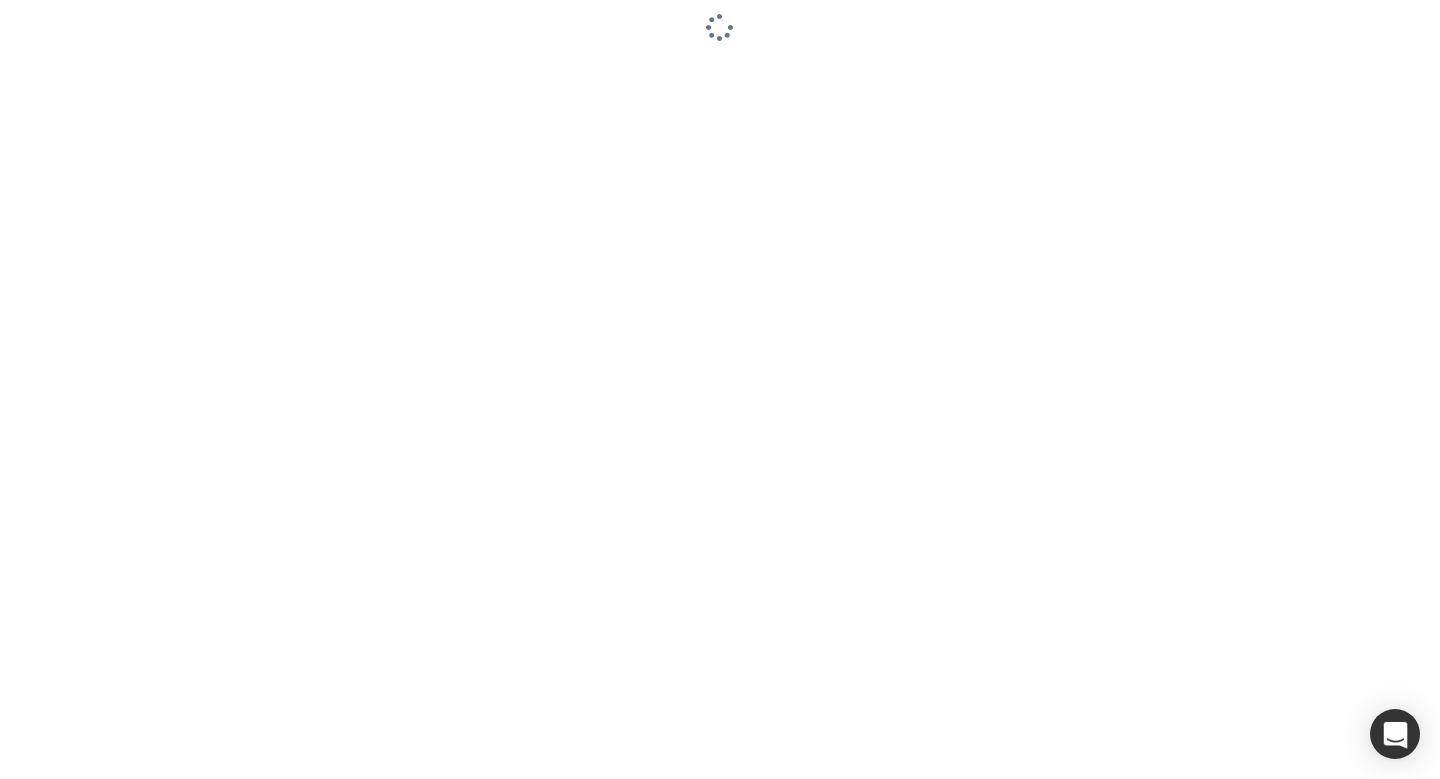 scroll, scrollTop: 0, scrollLeft: 0, axis: both 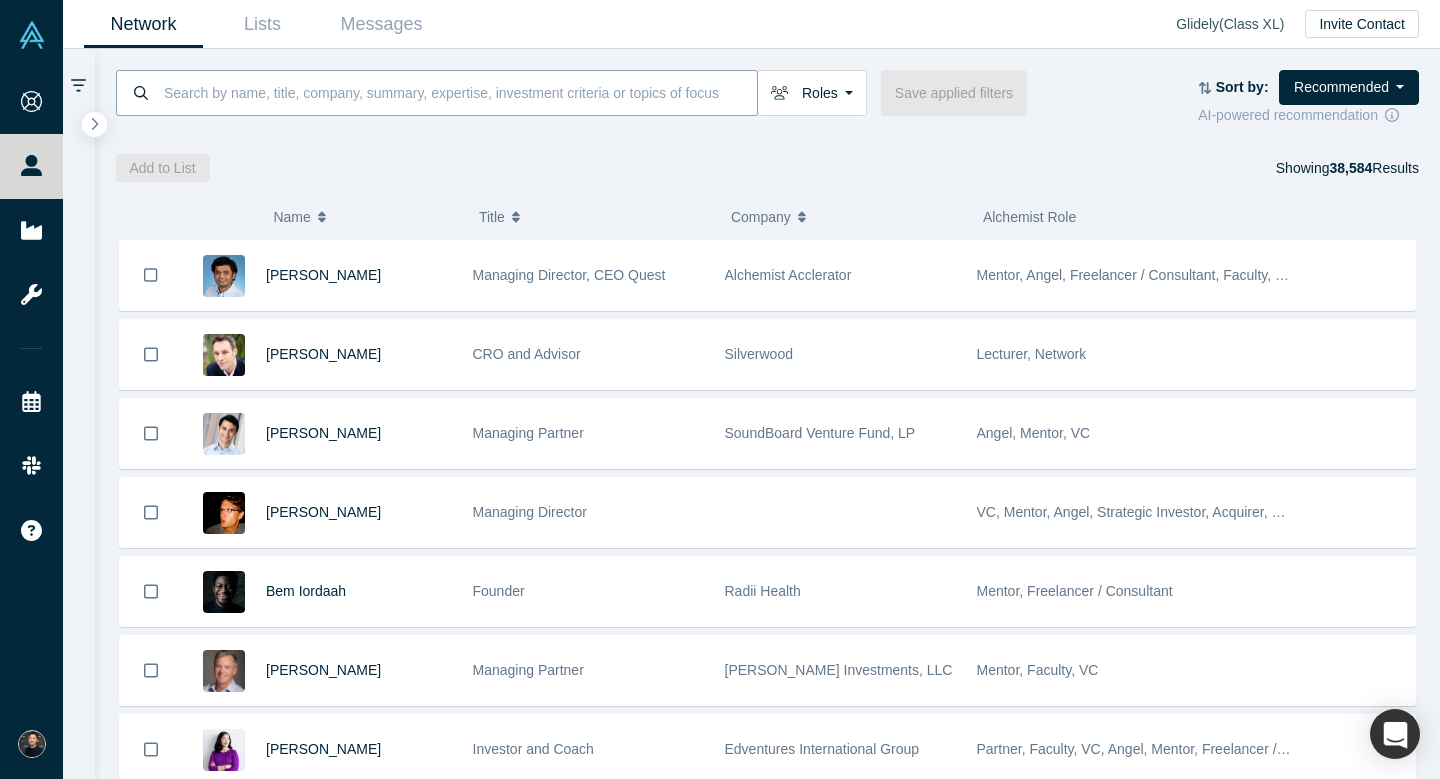 click at bounding box center [459, 92] 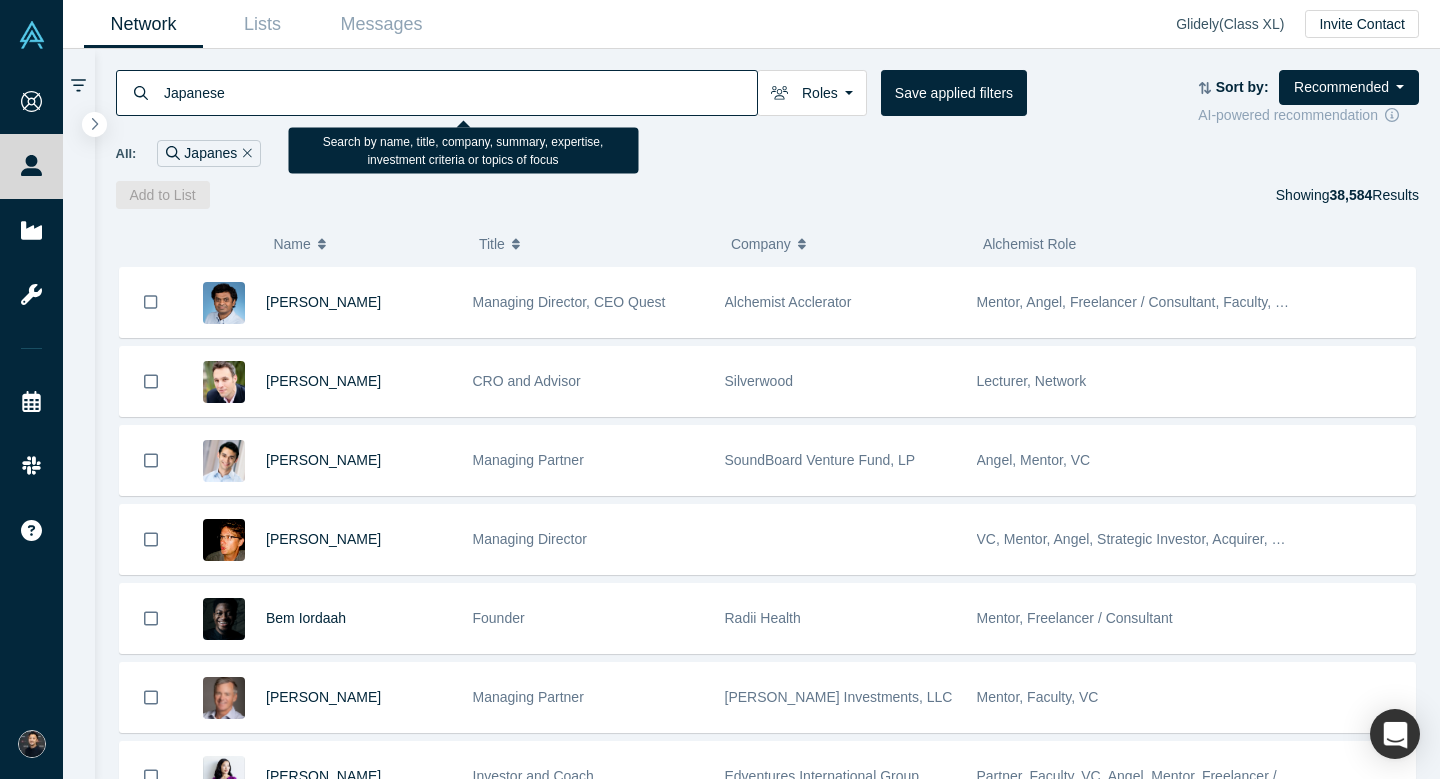 type on "Japanese" 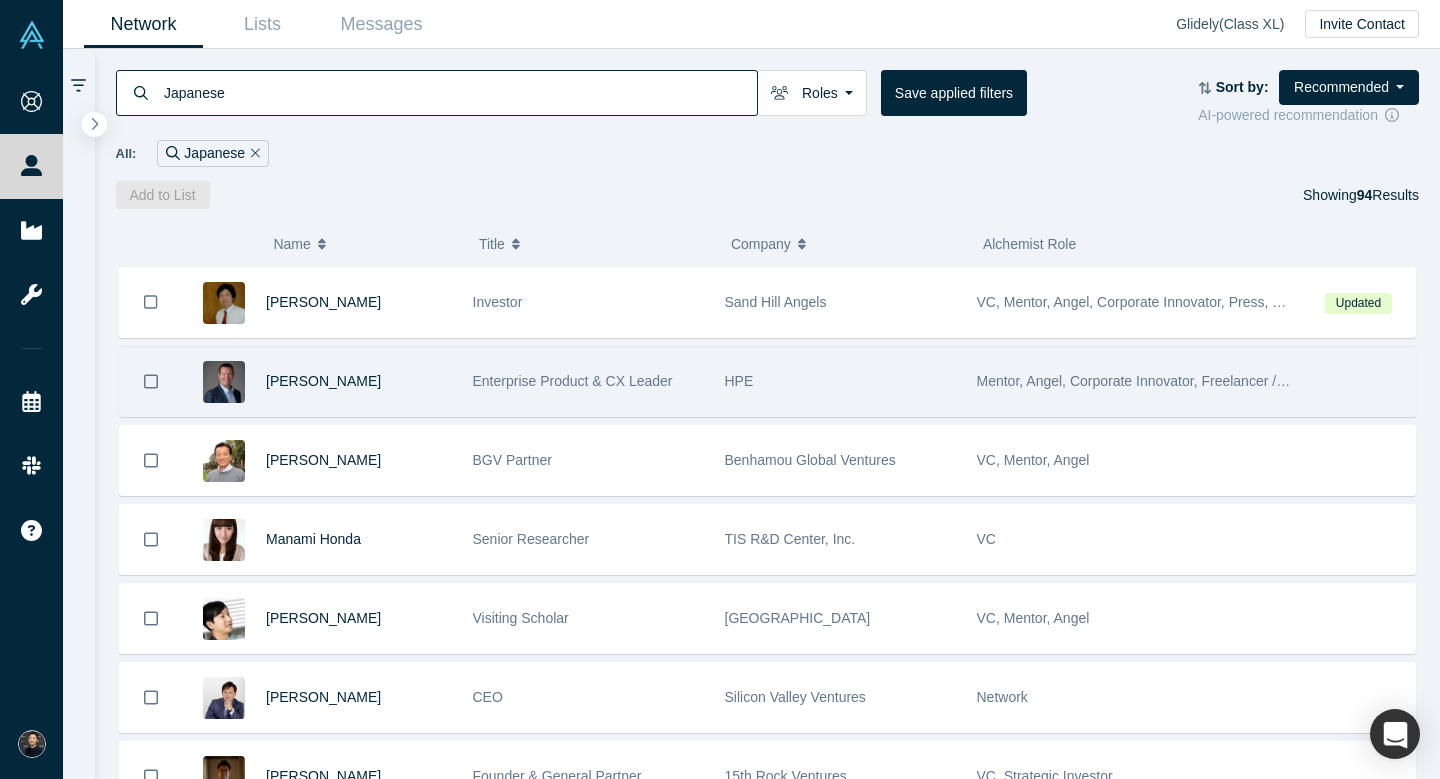 click on "Chris Stiles" at bounding box center [359, 381] 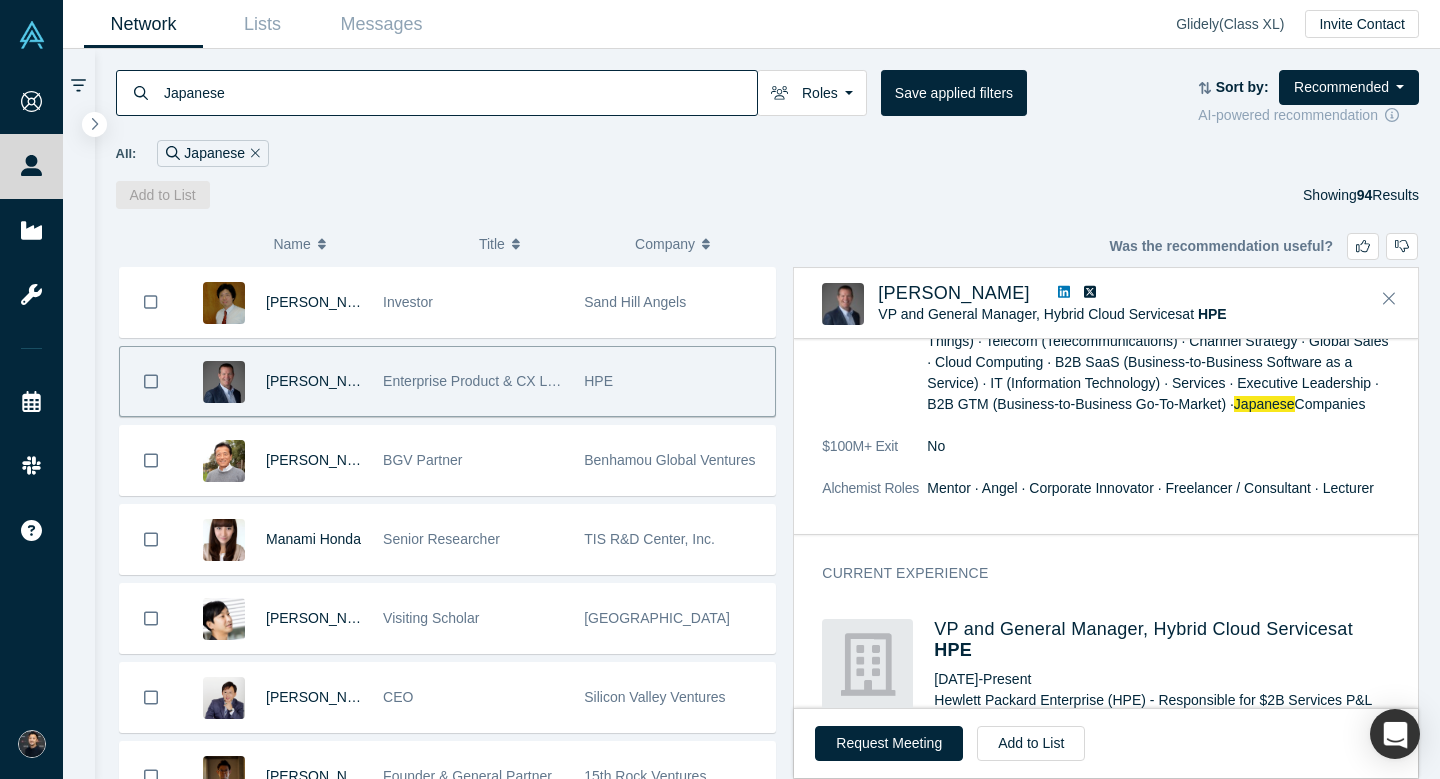 scroll, scrollTop: 422, scrollLeft: 0, axis: vertical 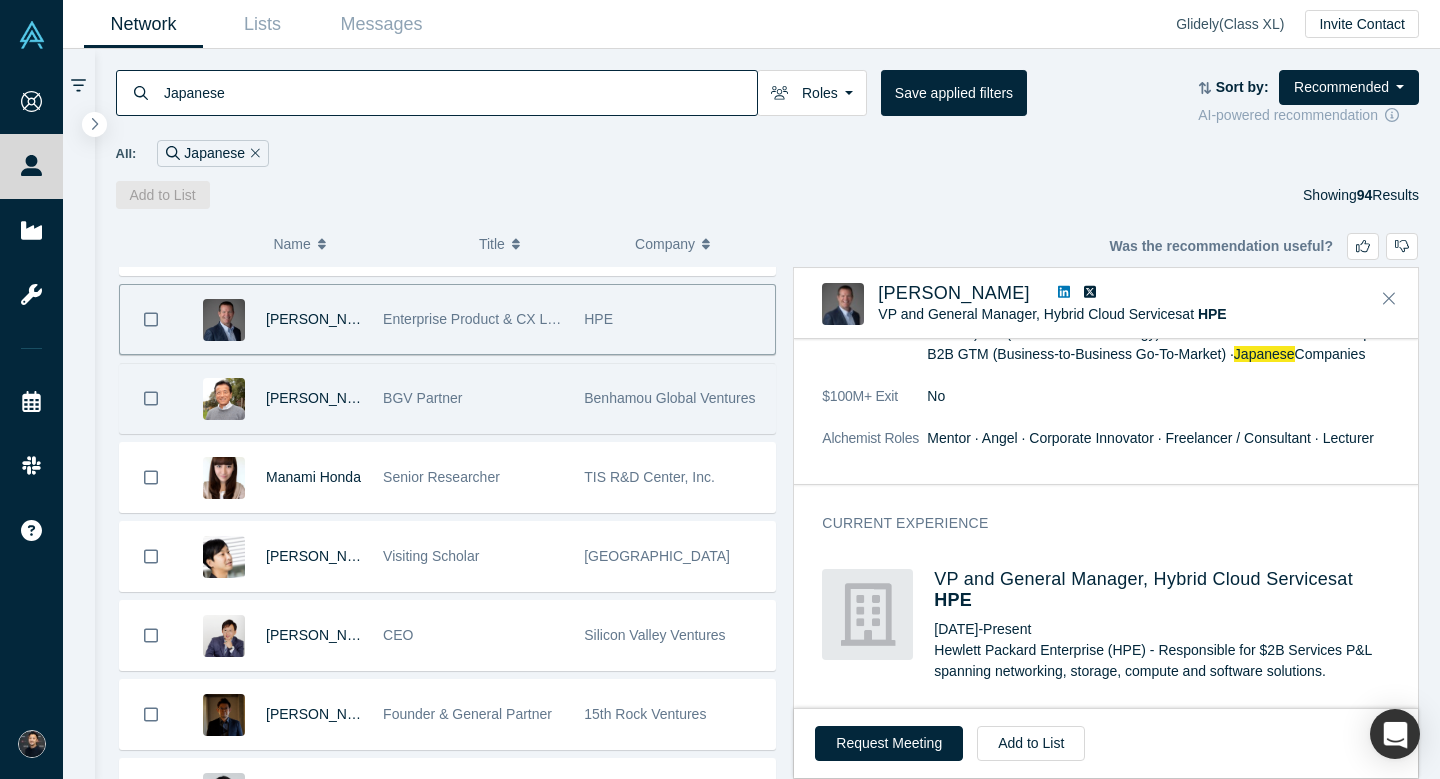 click on "BGV Partner" at bounding box center [422, 398] 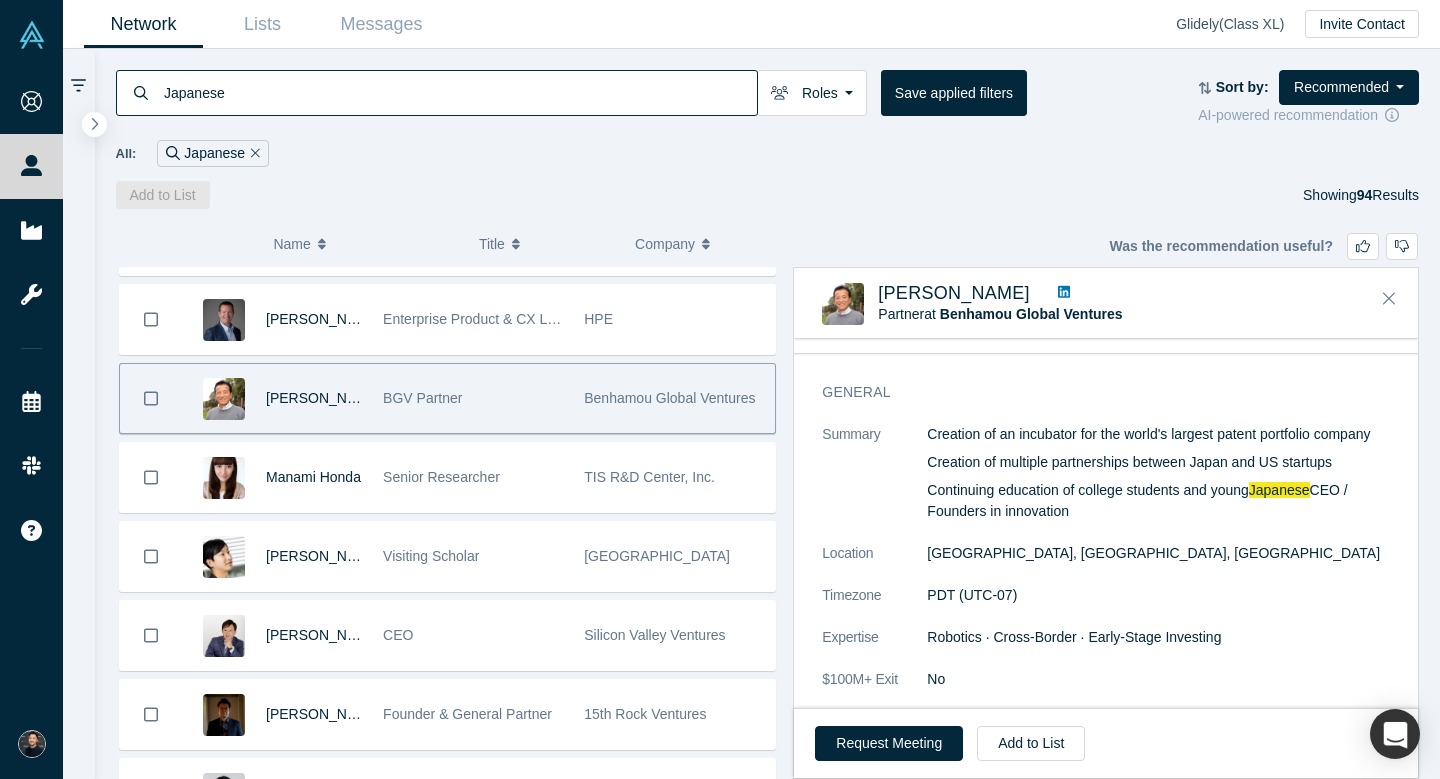 scroll, scrollTop: 54, scrollLeft: 0, axis: vertical 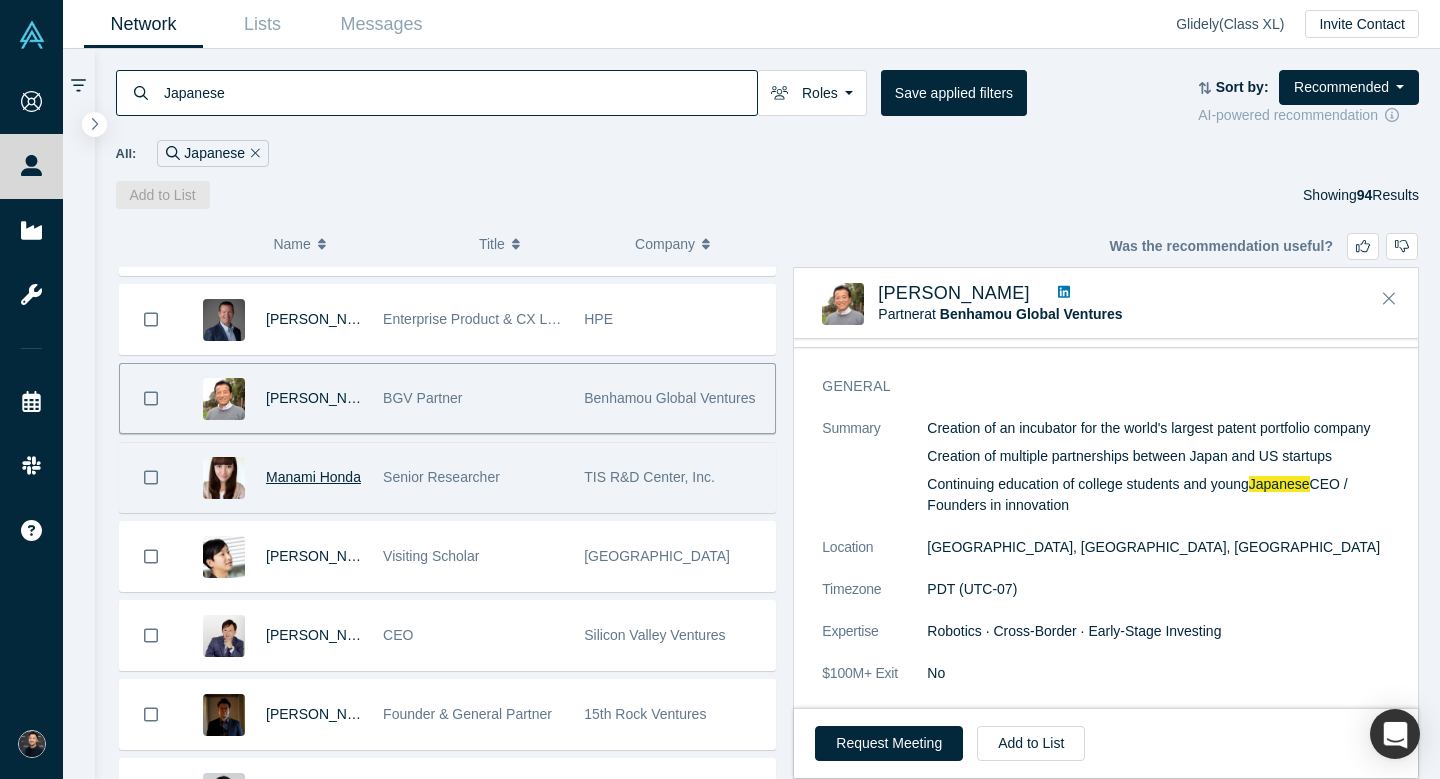 click on "Manami Honda" at bounding box center [313, 477] 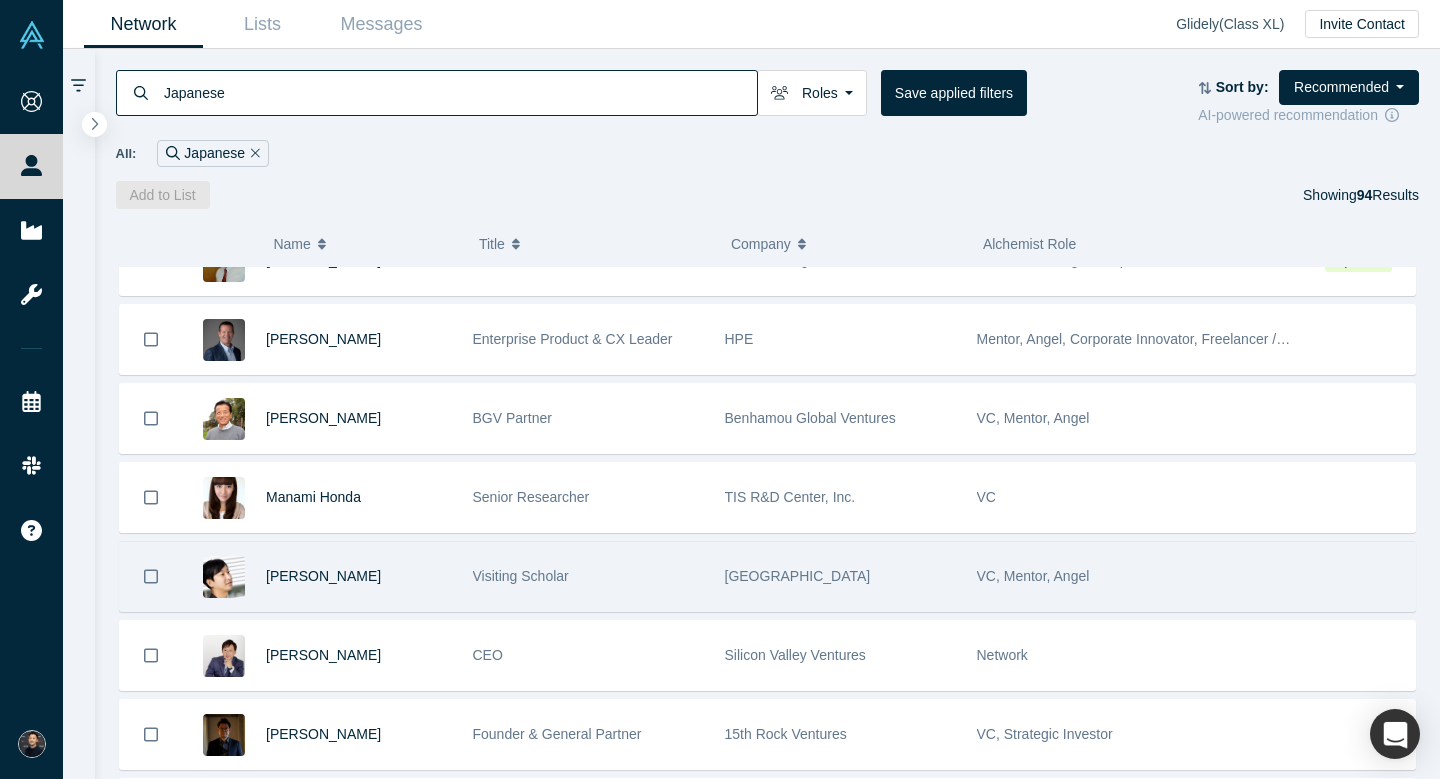 scroll, scrollTop: 48, scrollLeft: 0, axis: vertical 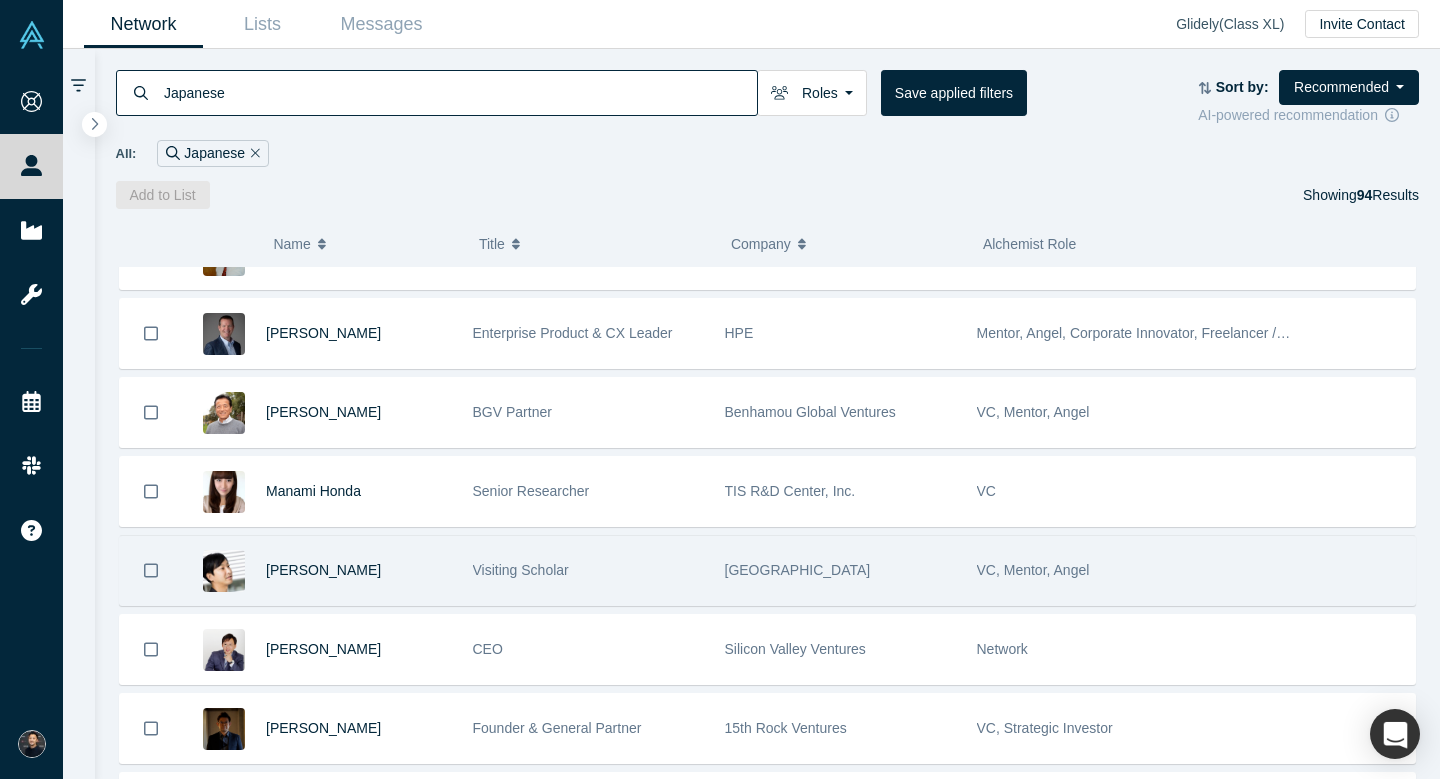 click on "Visiting Scholar" at bounding box center [588, 570] 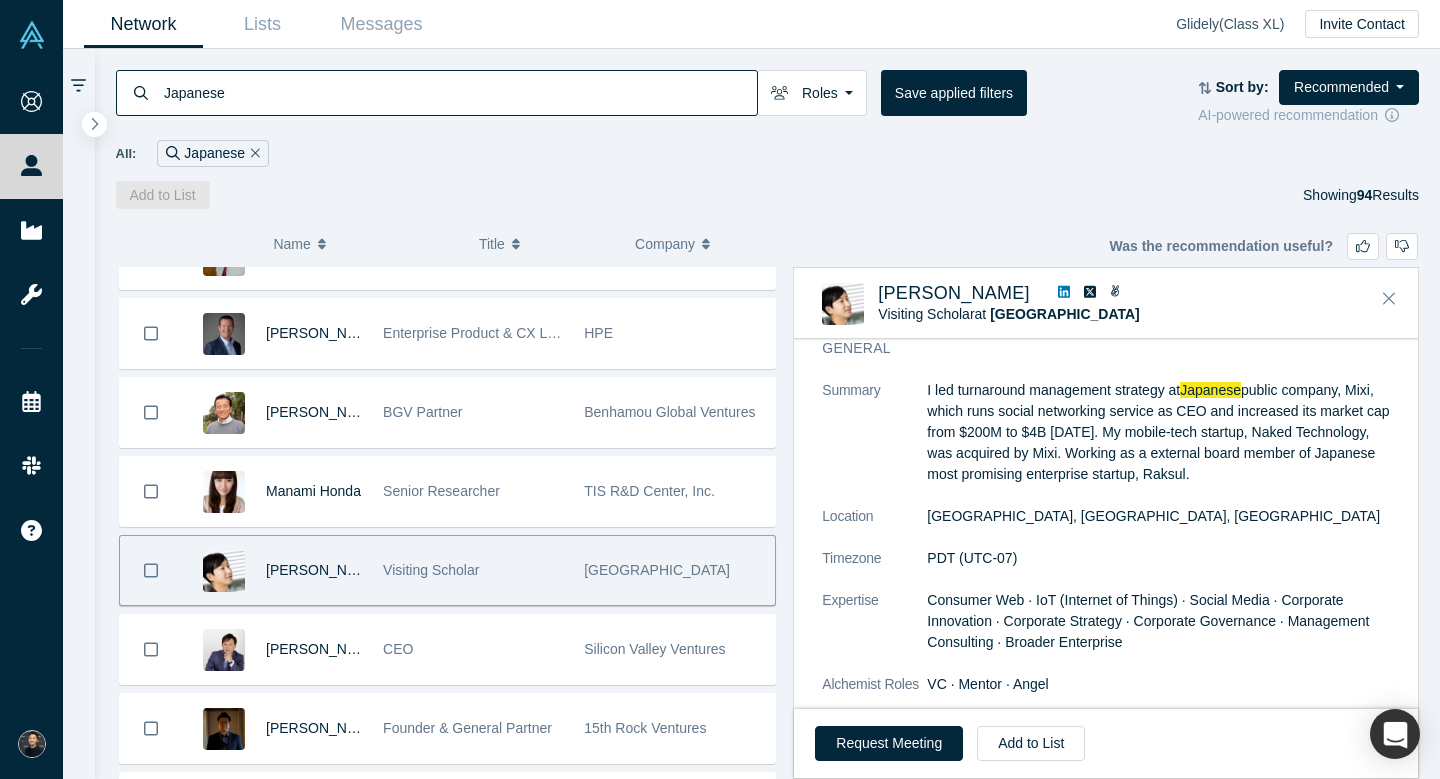 scroll, scrollTop: 120, scrollLeft: 0, axis: vertical 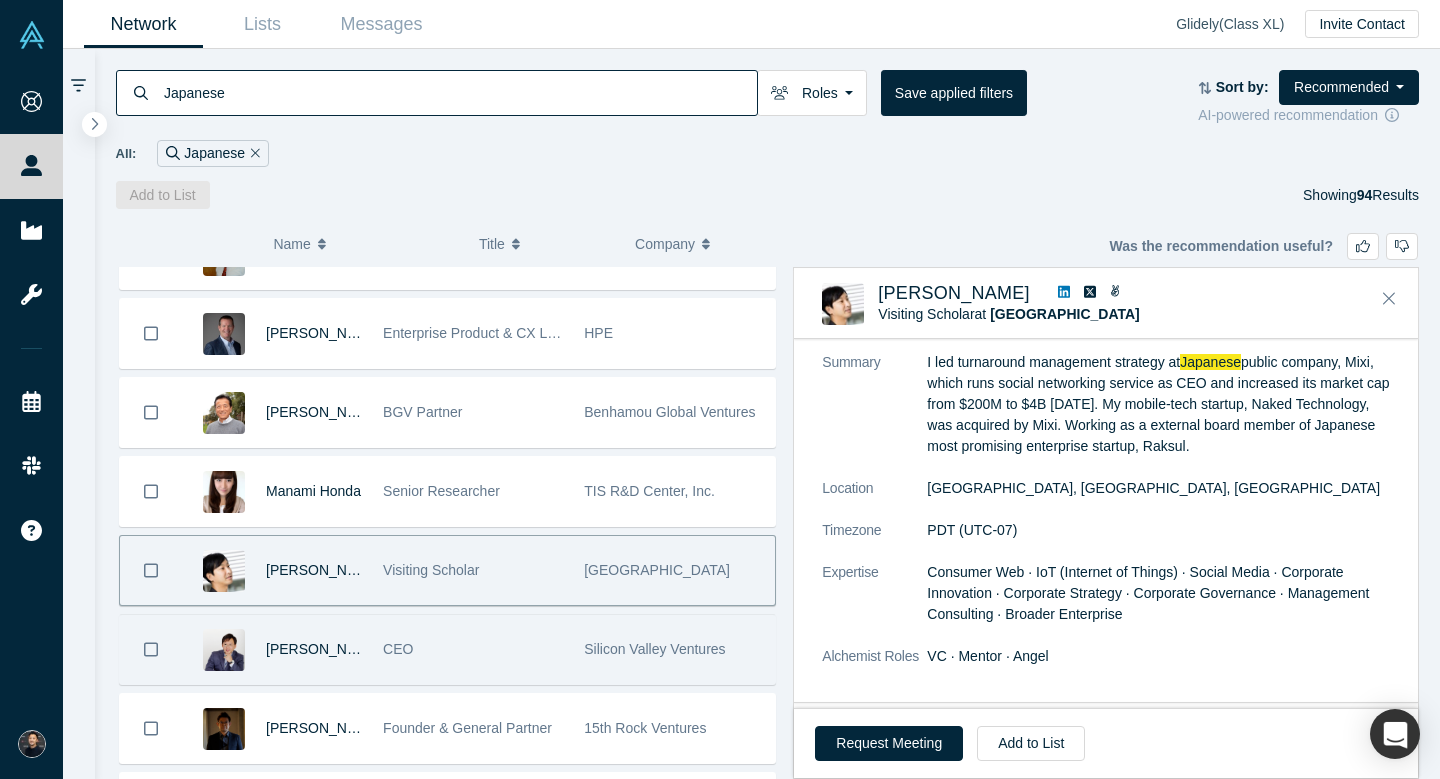 click on "CEO" at bounding box center [473, 649] 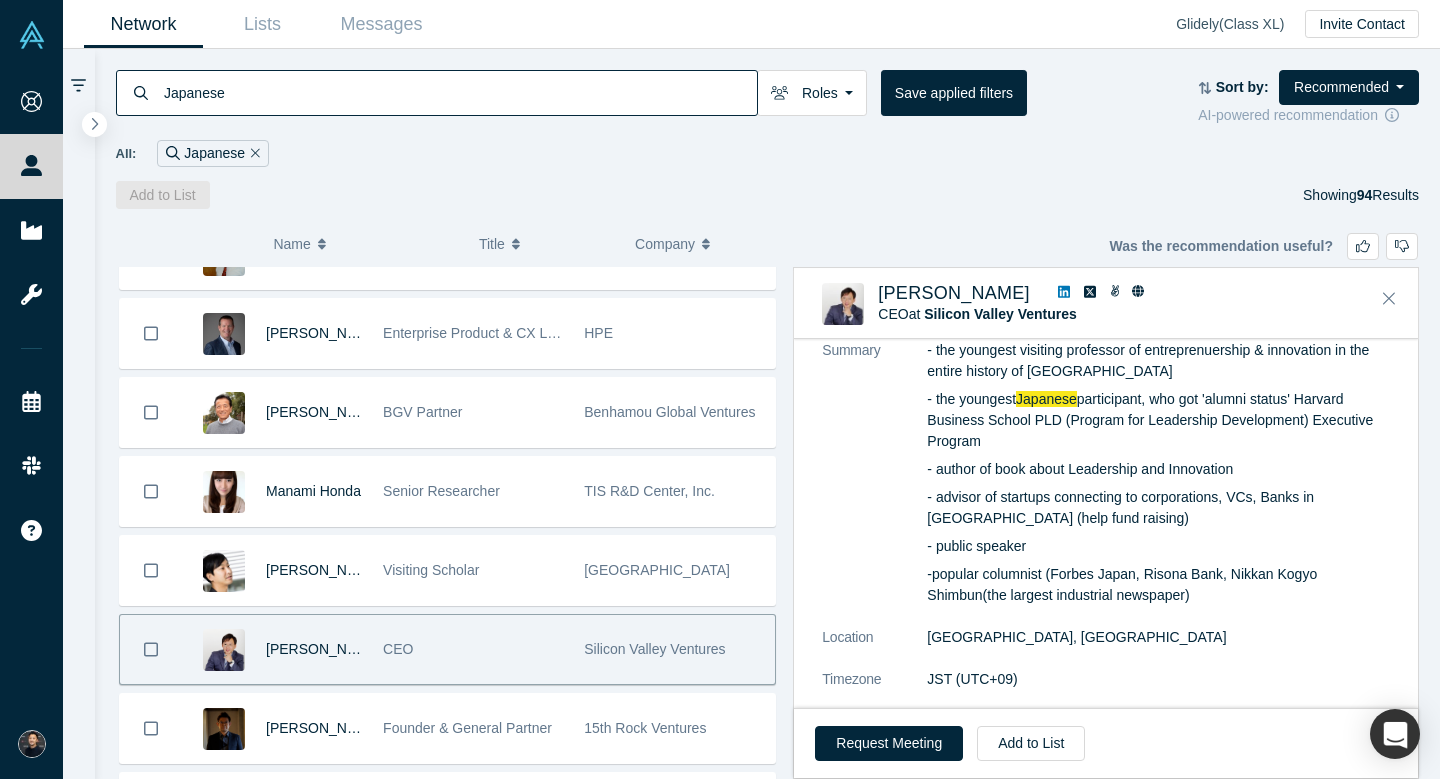 scroll, scrollTop: 183, scrollLeft: 0, axis: vertical 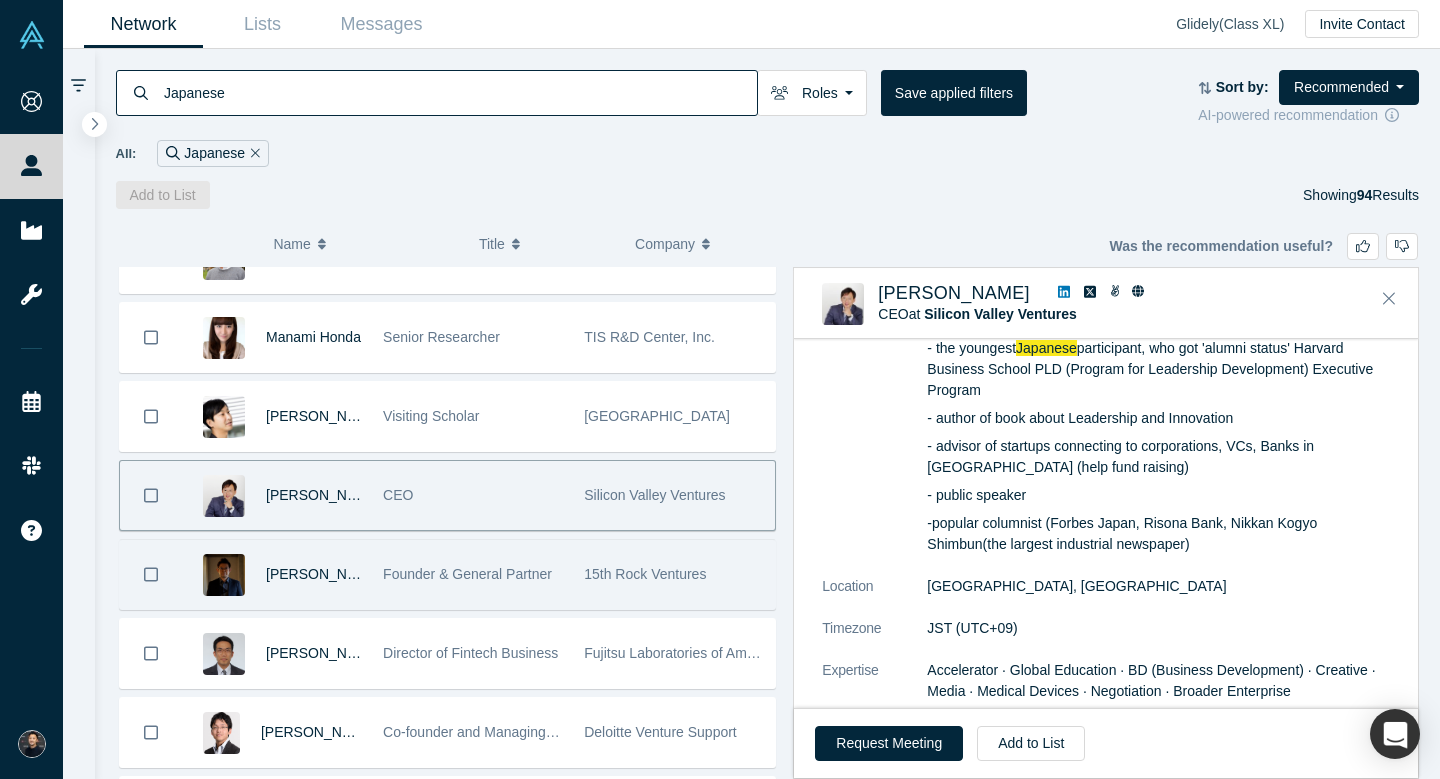 click on "Founder & General Partner" at bounding box center [467, 574] 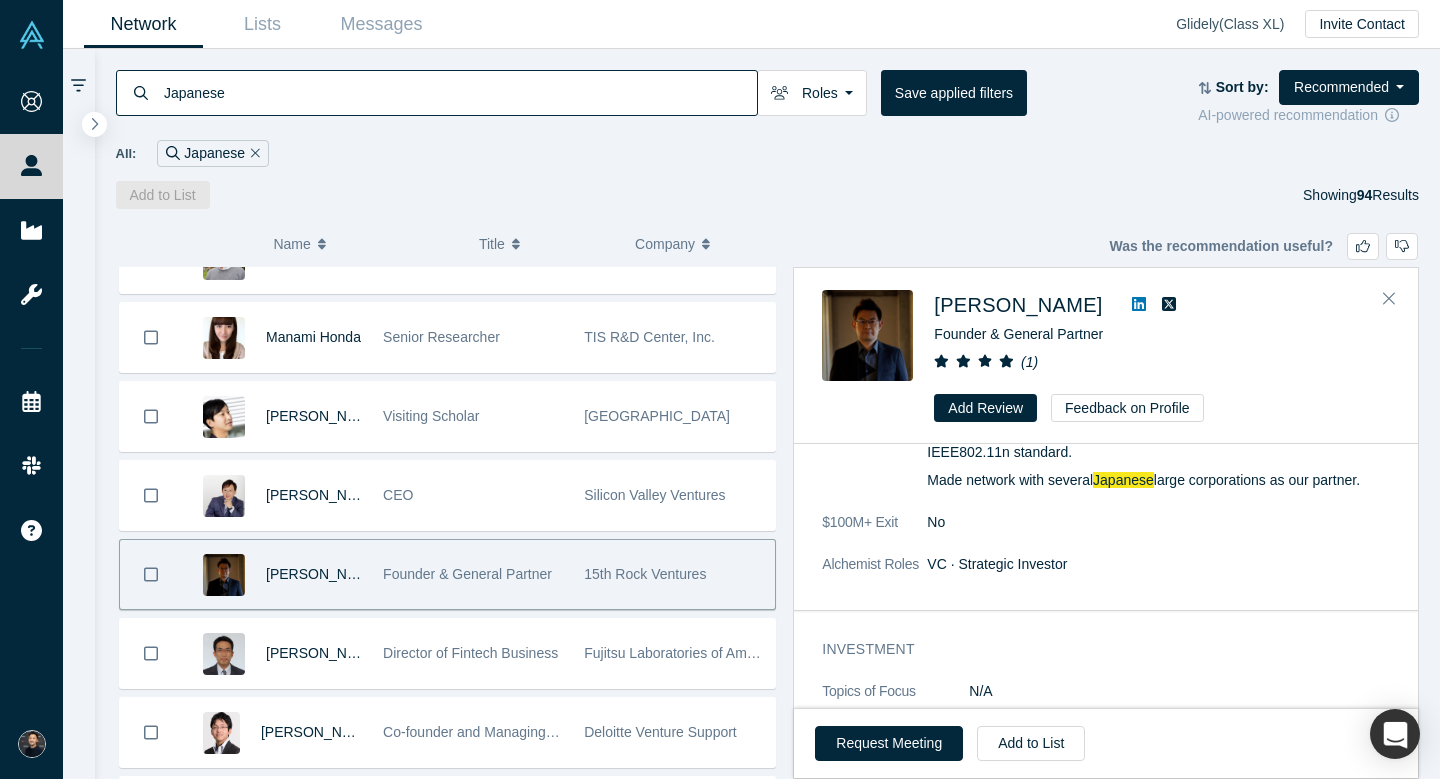 scroll, scrollTop: 0, scrollLeft: 0, axis: both 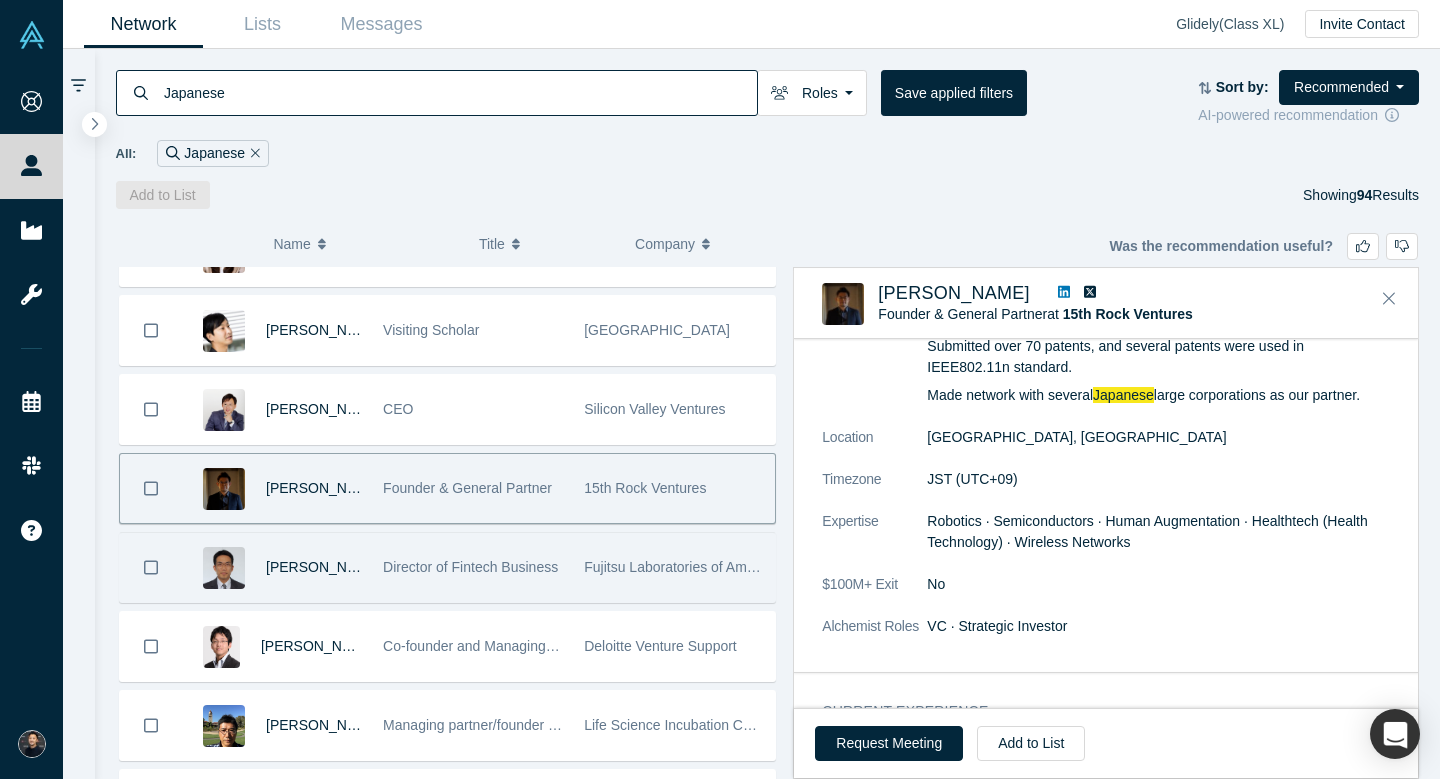 click on "Director of Fintech Business" at bounding box center (473, 567) 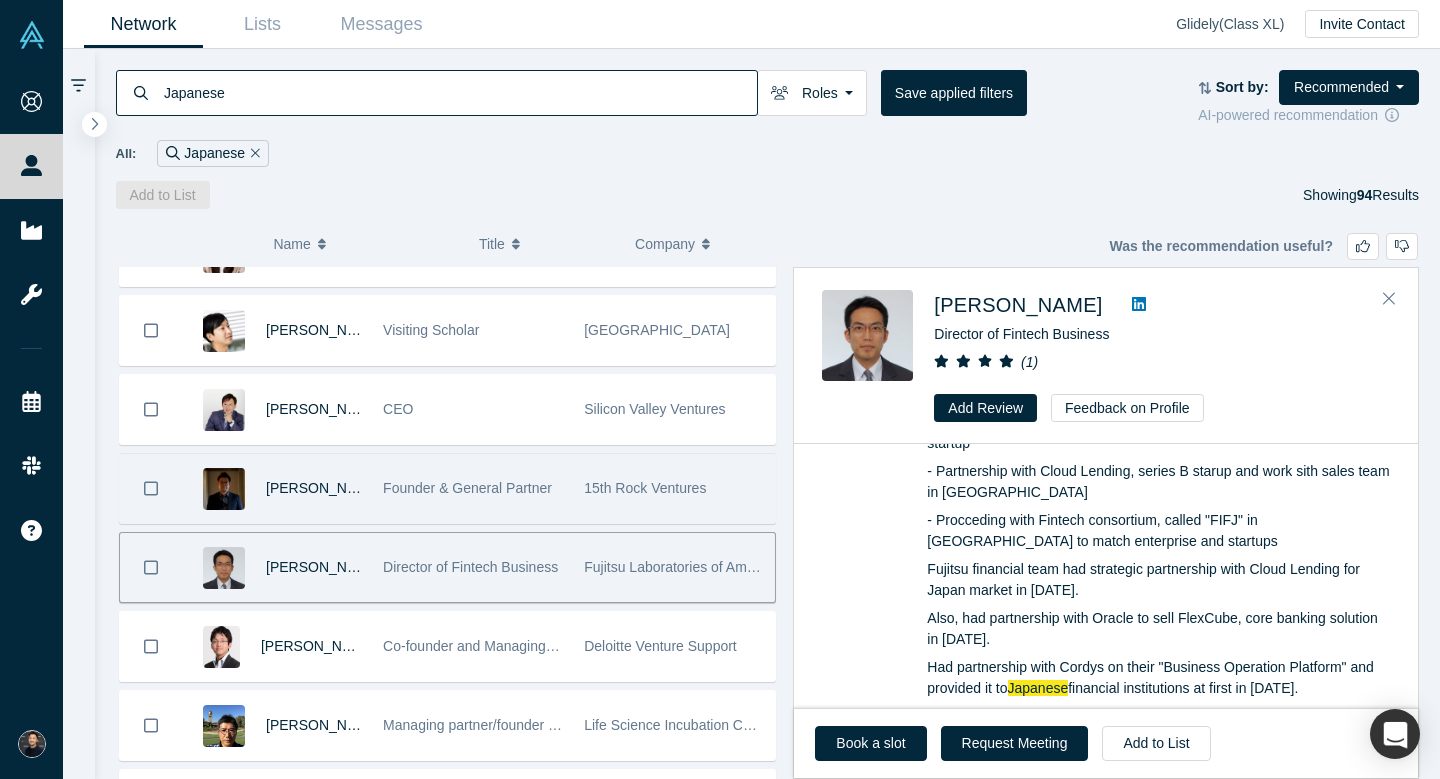 scroll, scrollTop: 0, scrollLeft: 0, axis: both 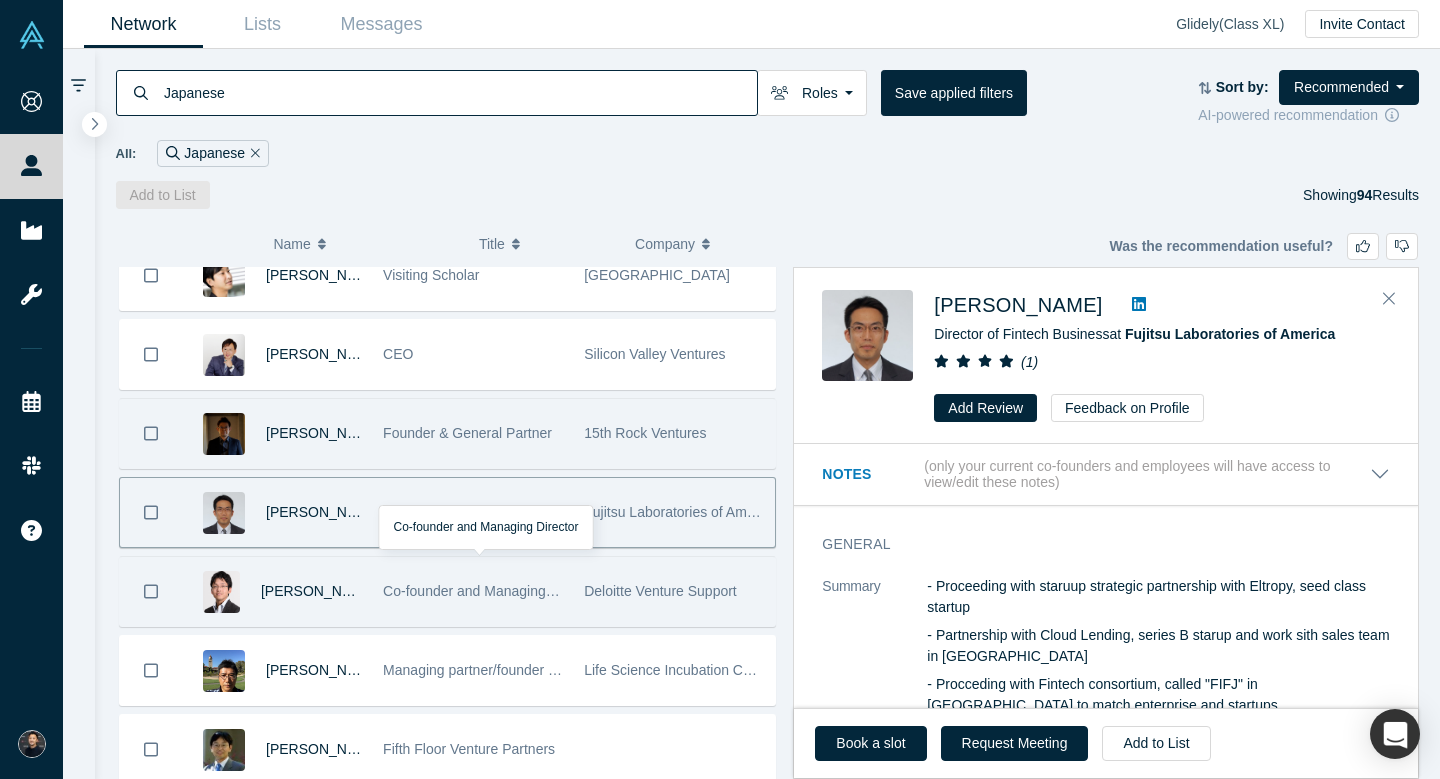 click on "Co-founder and Managing Director" at bounding box center [473, 591] 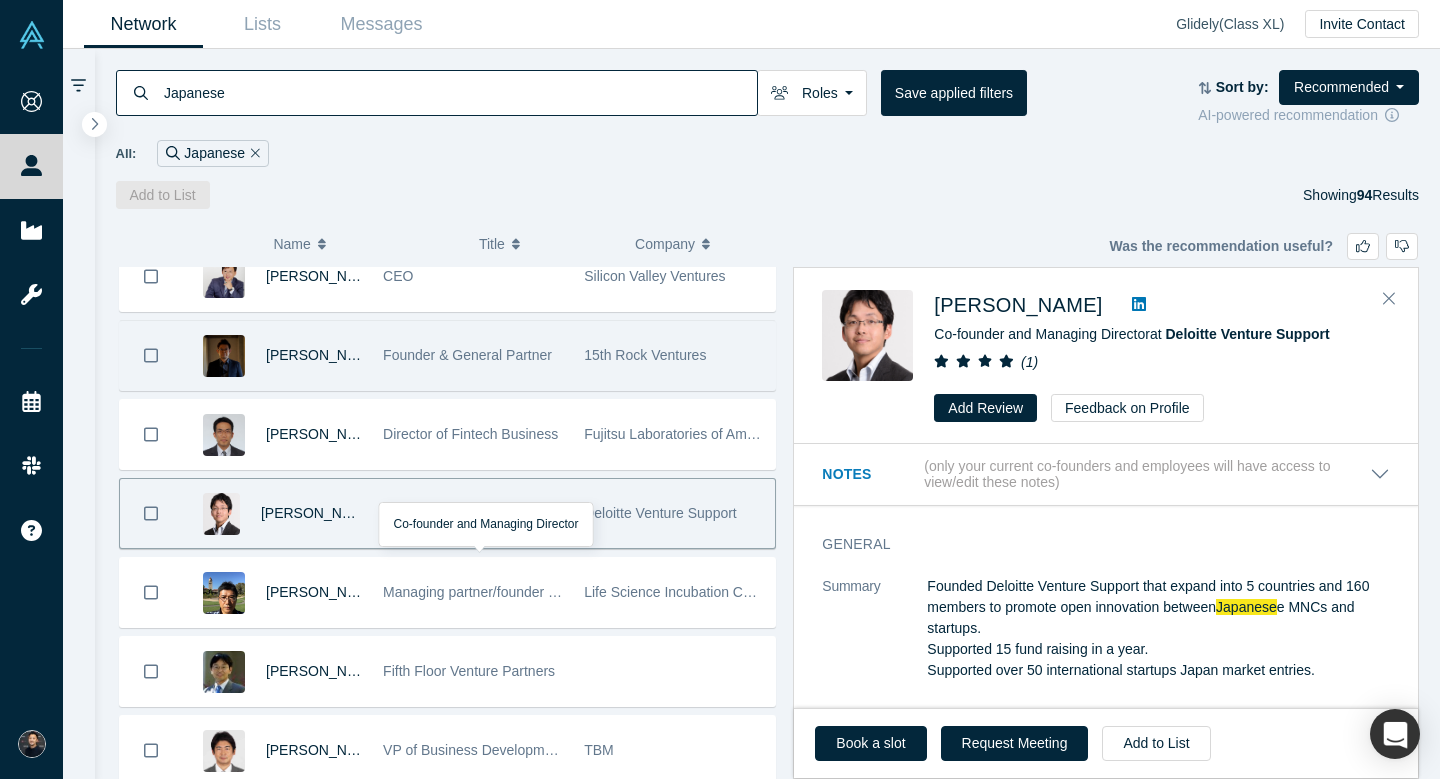 scroll, scrollTop: 423, scrollLeft: 0, axis: vertical 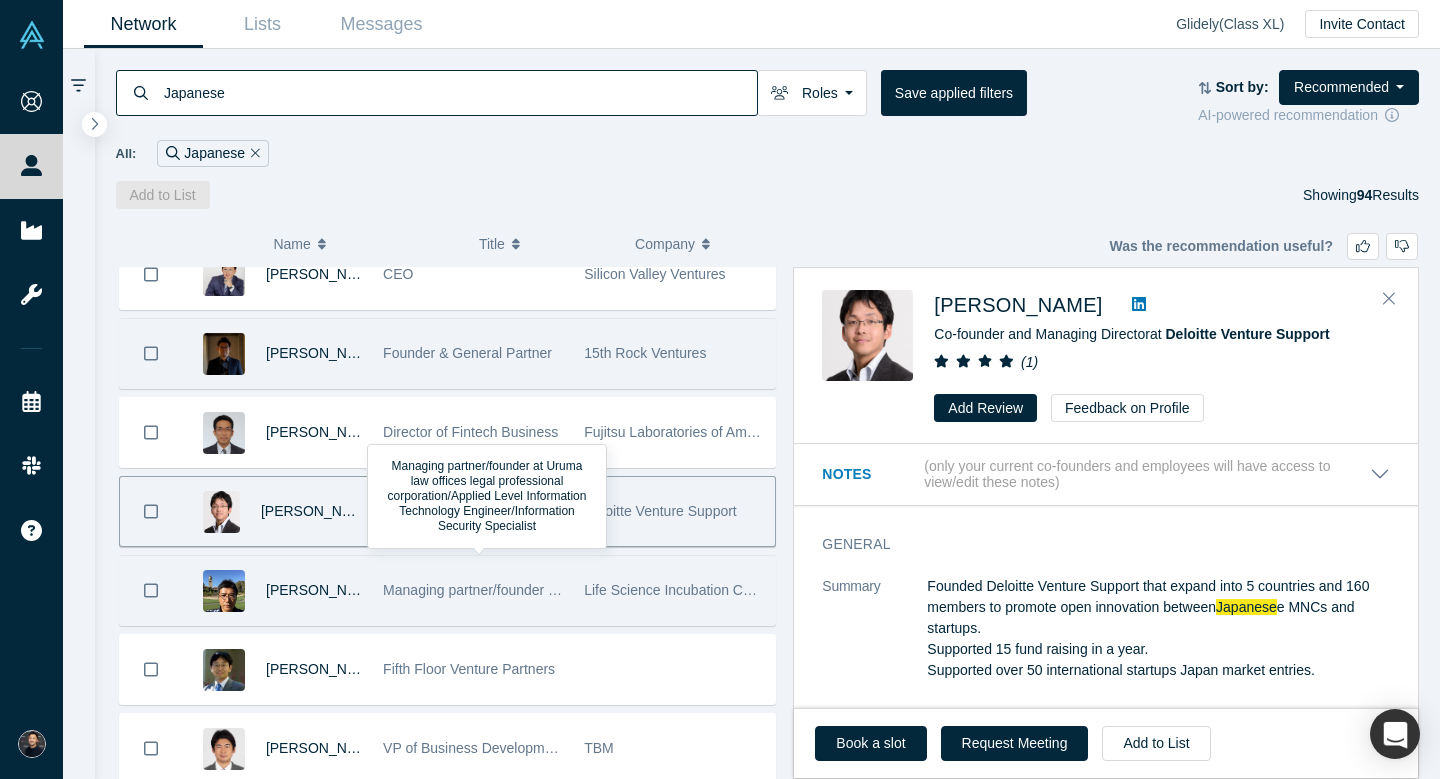 click on "Managing partner/founder at Uruma law offices legal professional corporation/Applied Level Information Technology Engineer/Information Security Specialist" at bounding box center (473, 590) 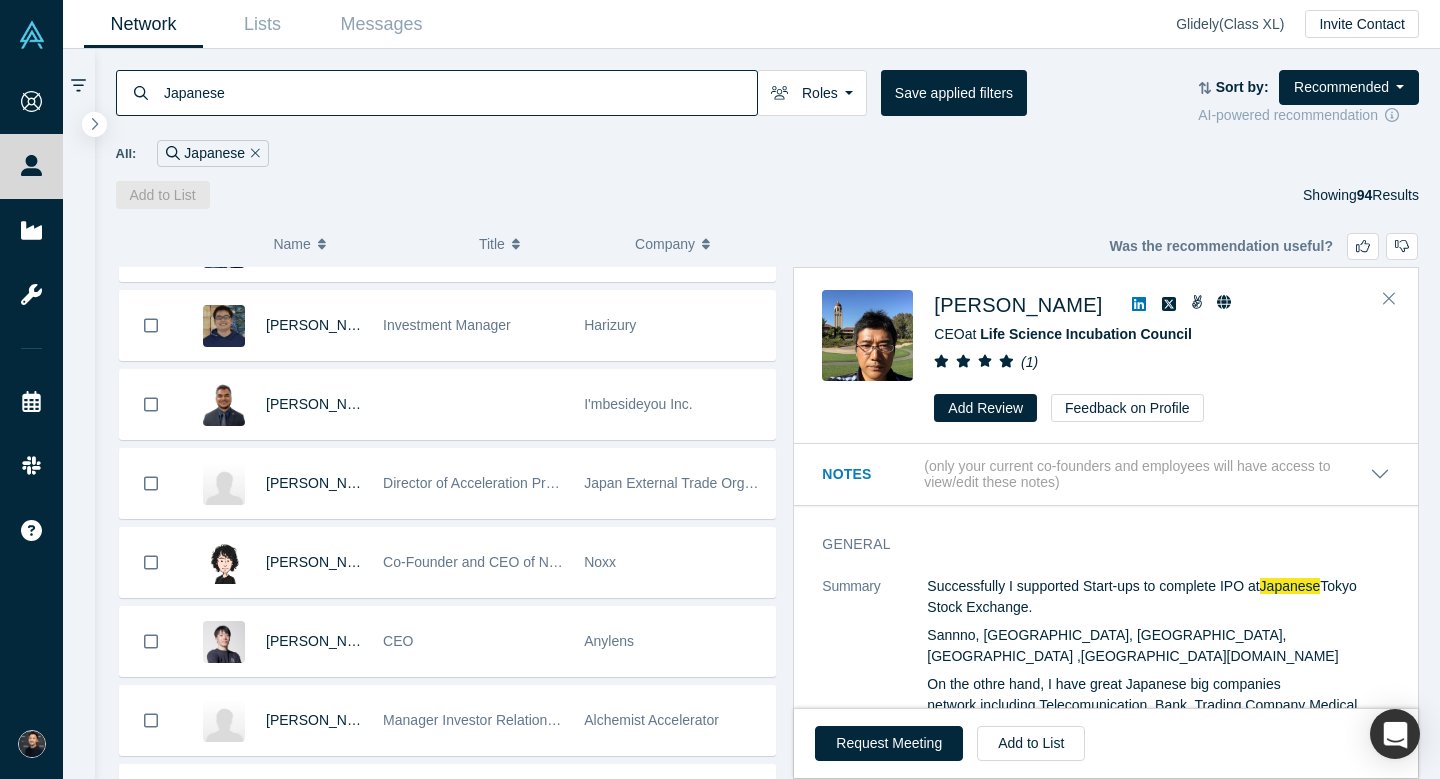 scroll, scrollTop: 1689, scrollLeft: 0, axis: vertical 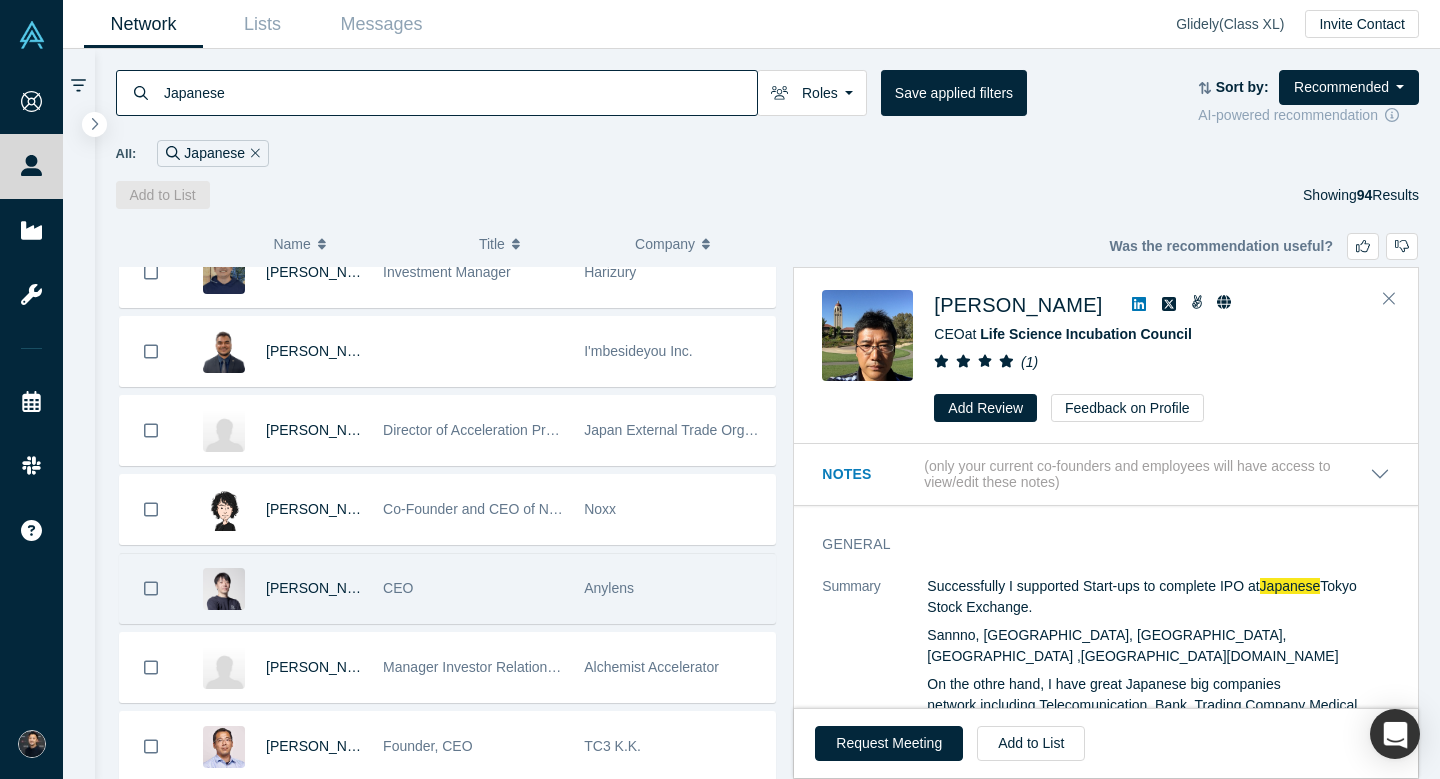 click on "Katsutoshi Tabata" at bounding box center (314, 588) 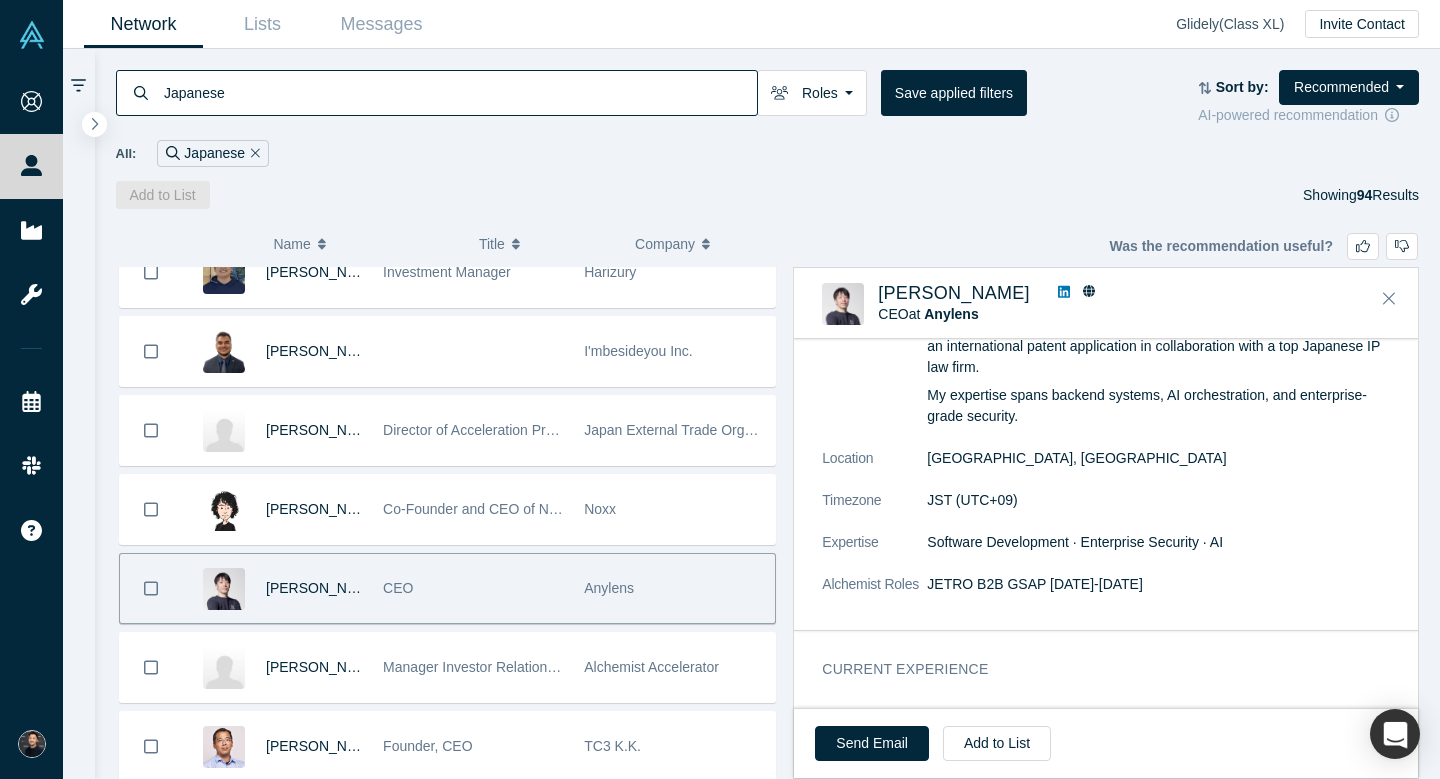scroll, scrollTop: 452, scrollLeft: 0, axis: vertical 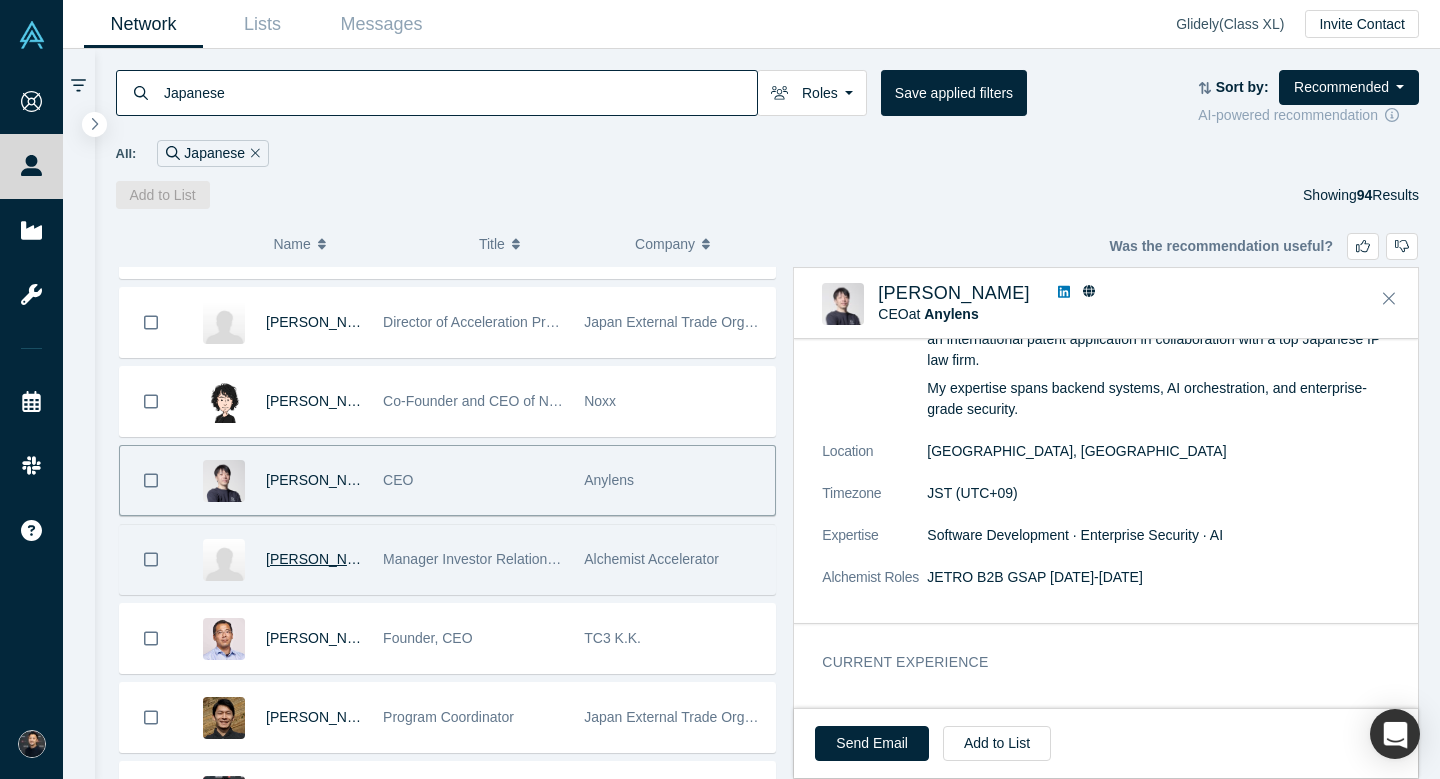 click on "Yumiko Nomura" at bounding box center (323, 559) 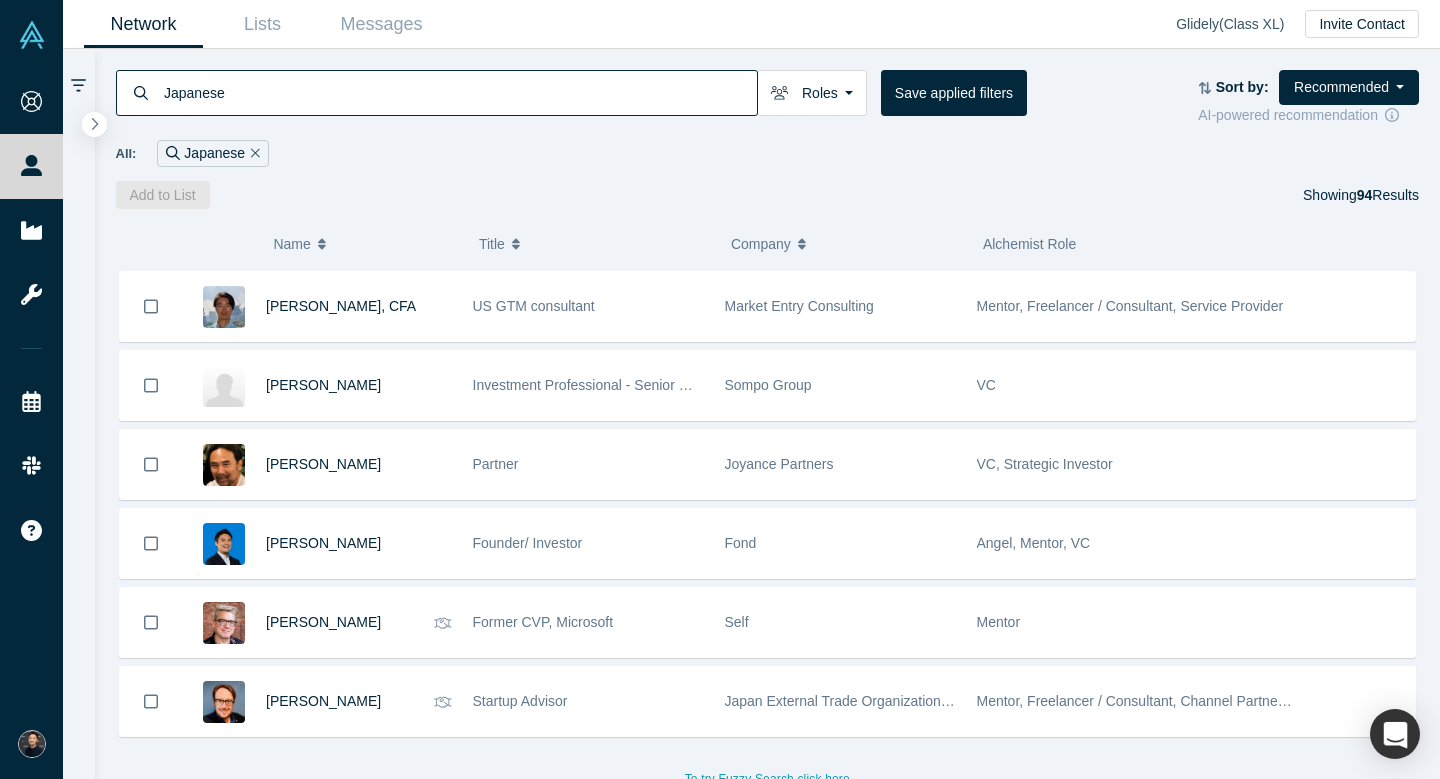 scroll, scrollTop: 6961, scrollLeft: 0, axis: vertical 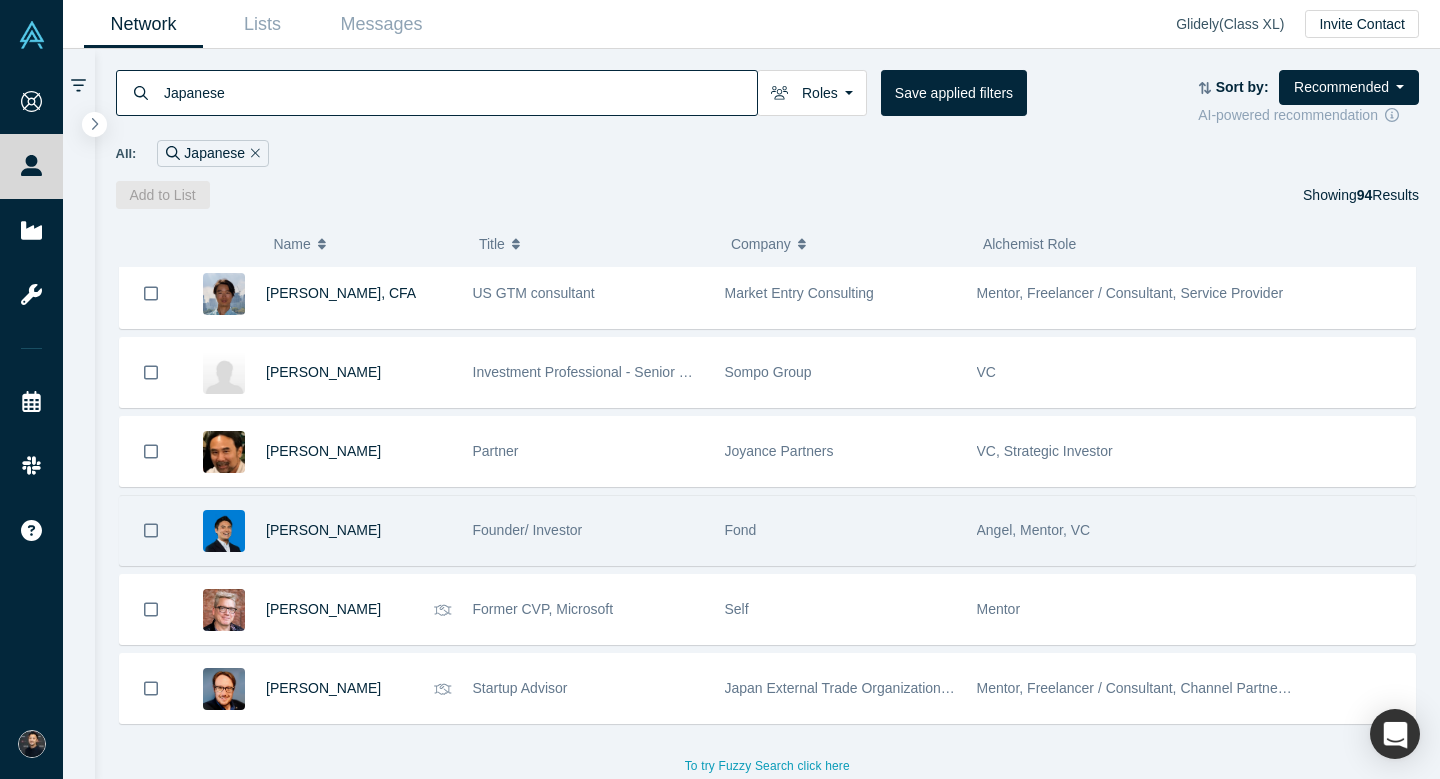 click on "Taro Fukuyana" at bounding box center [359, 530] 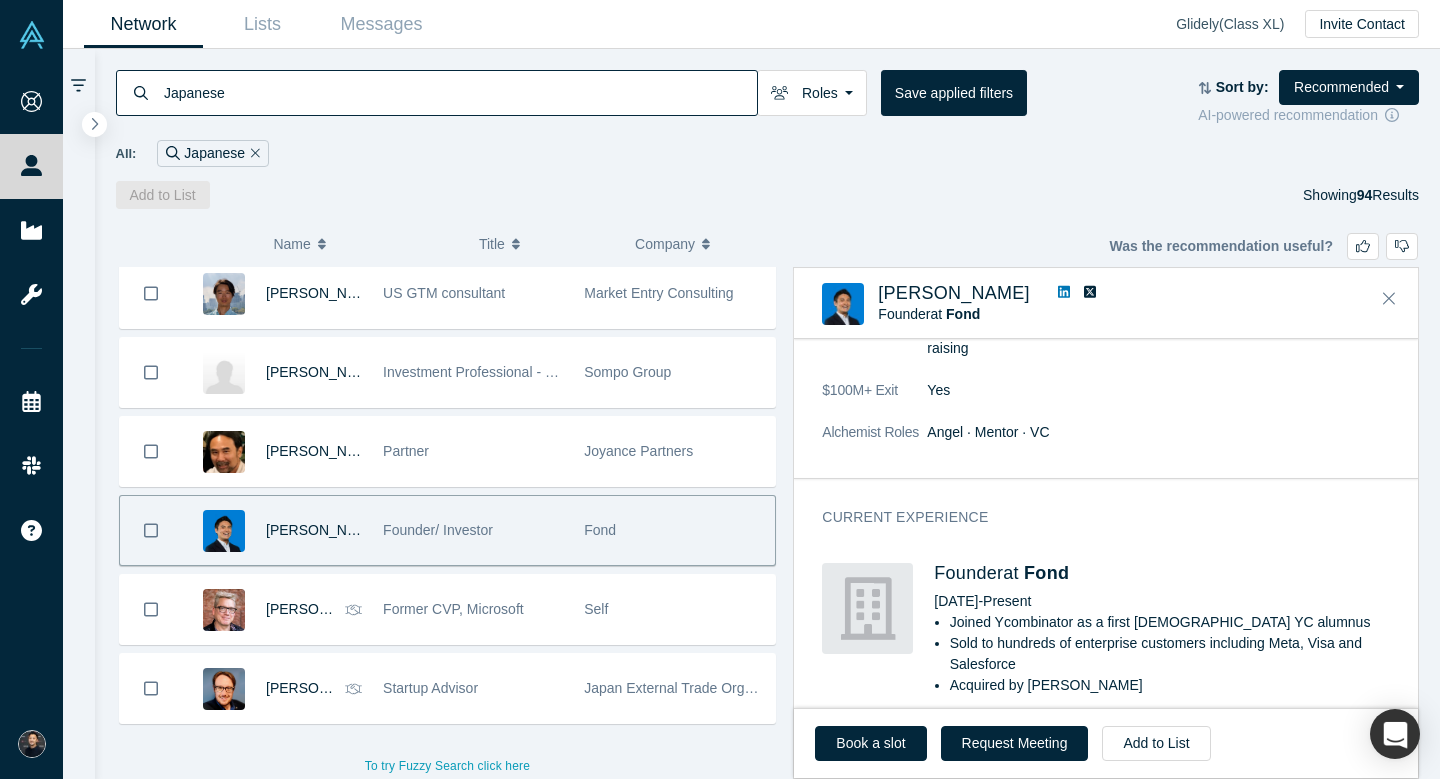 scroll, scrollTop: 348, scrollLeft: 0, axis: vertical 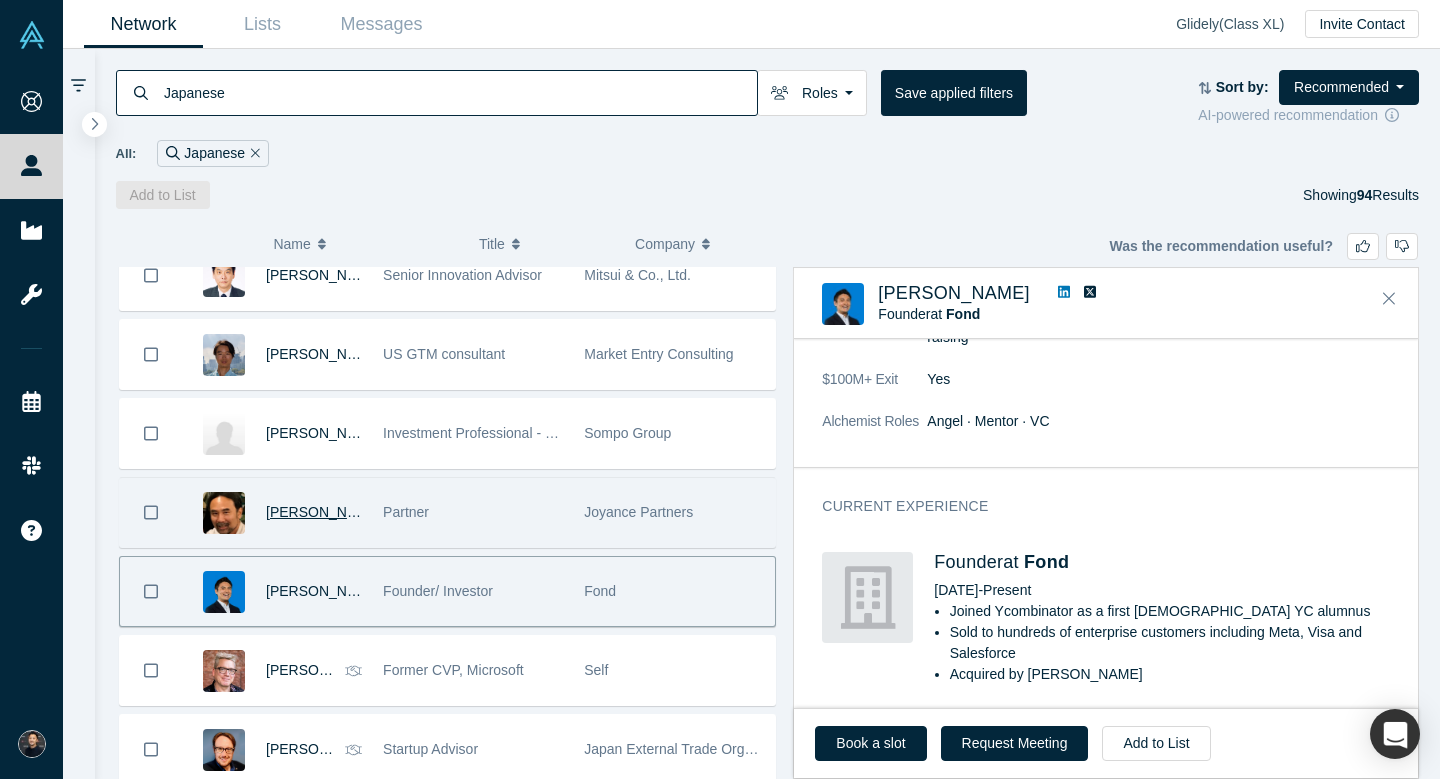 click on "Toshi Eguchi" at bounding box center (323, 512) 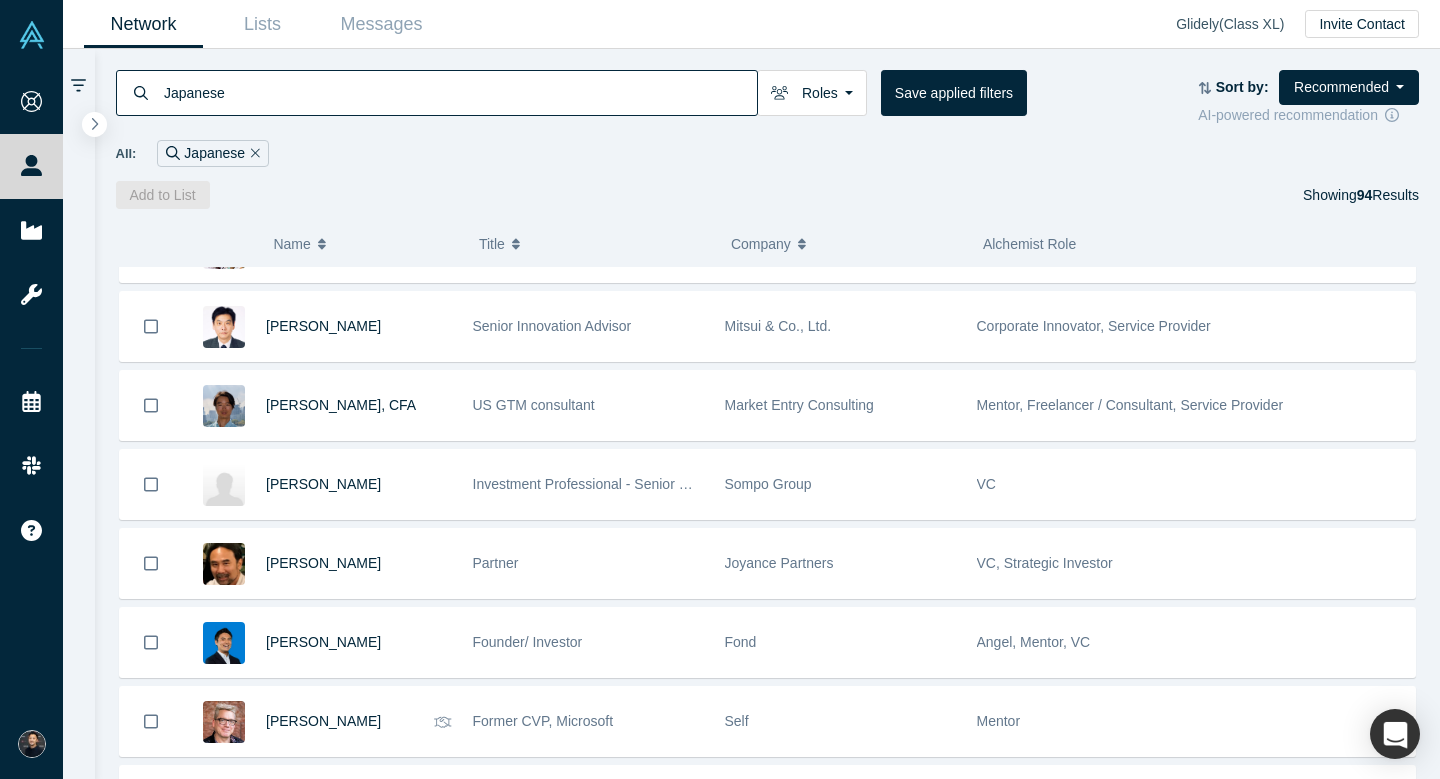 scroll, scrollTop: 6846, scrollLeft: 0, axis: vertical 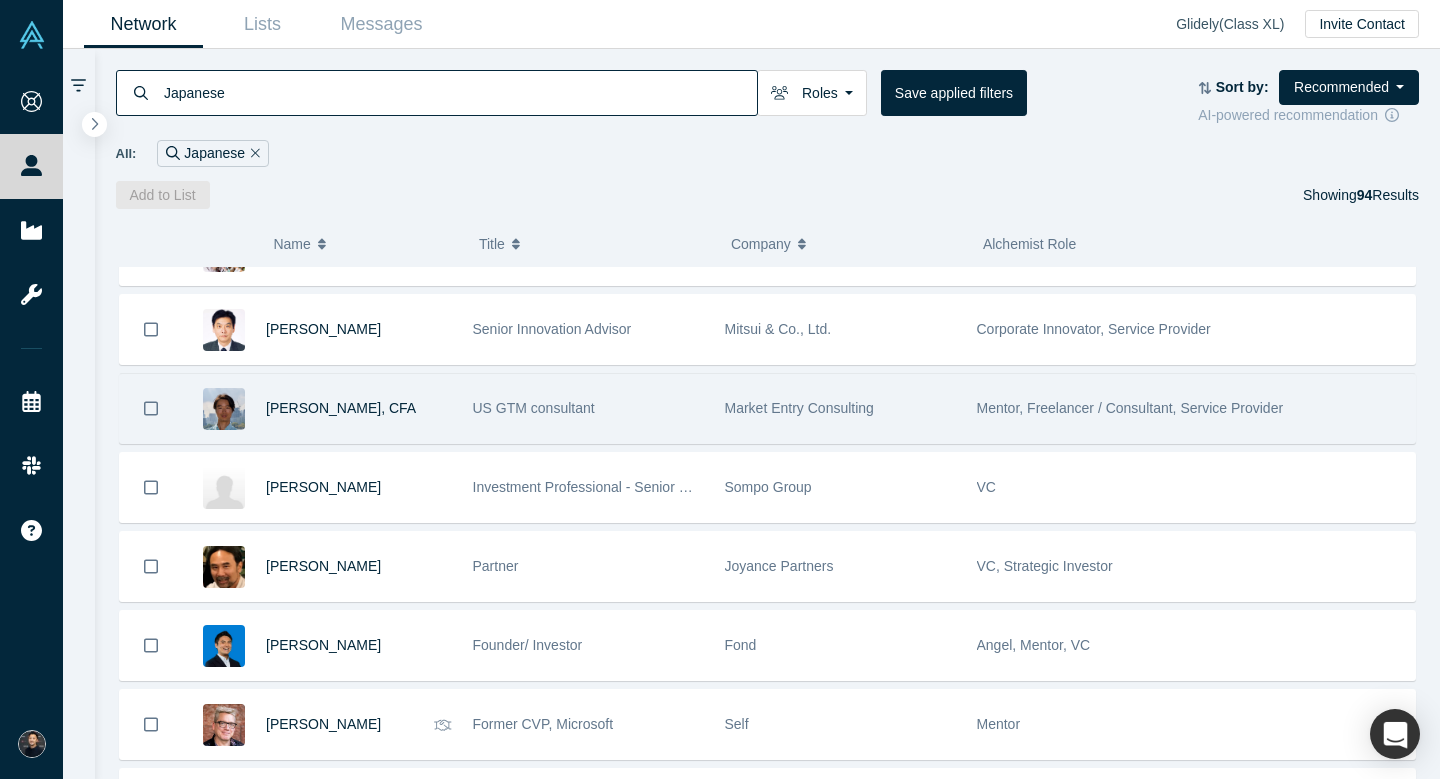 click on "Daisuke Makino, CFA" at bounding box center (359, 408) 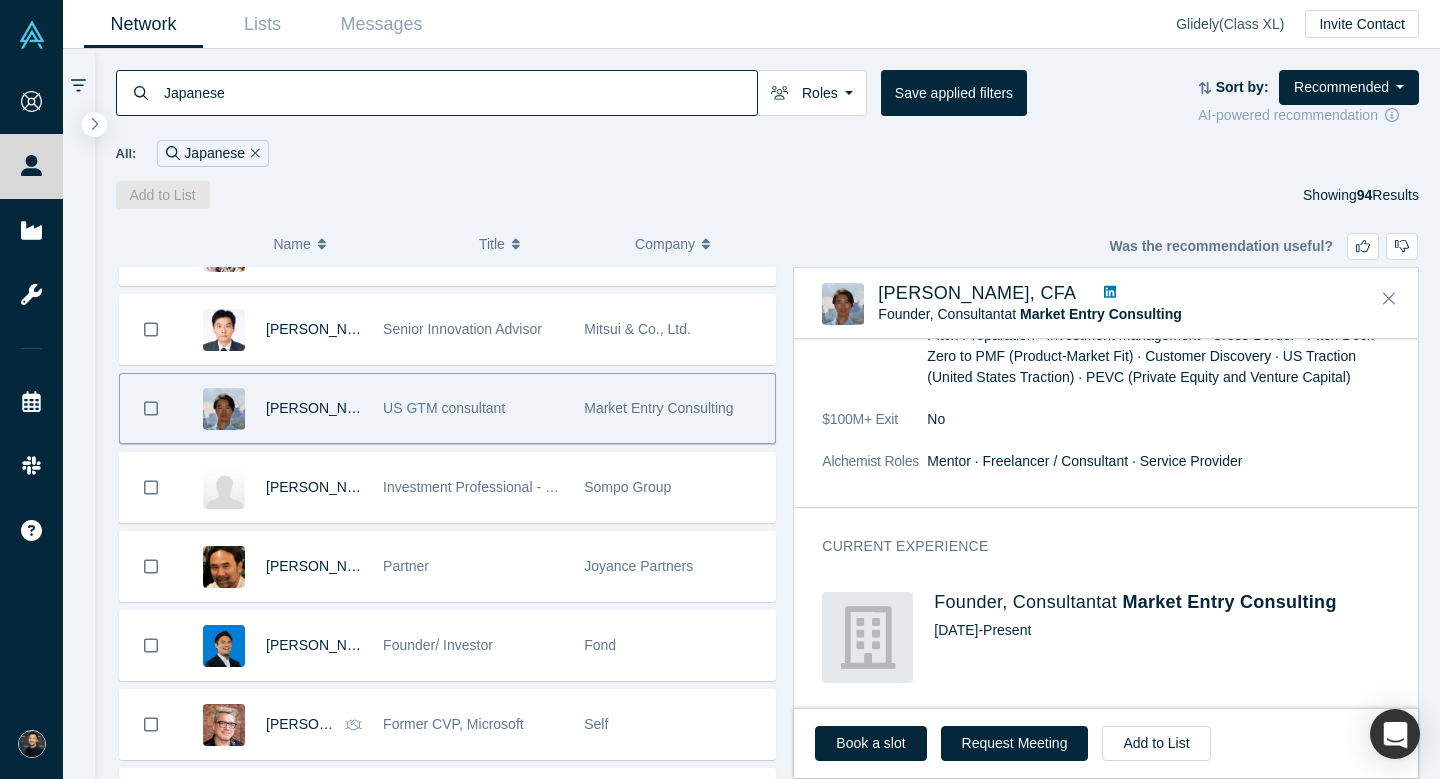 scroll, scrollTop: 479, scrollLeft: 0, axis: vertical 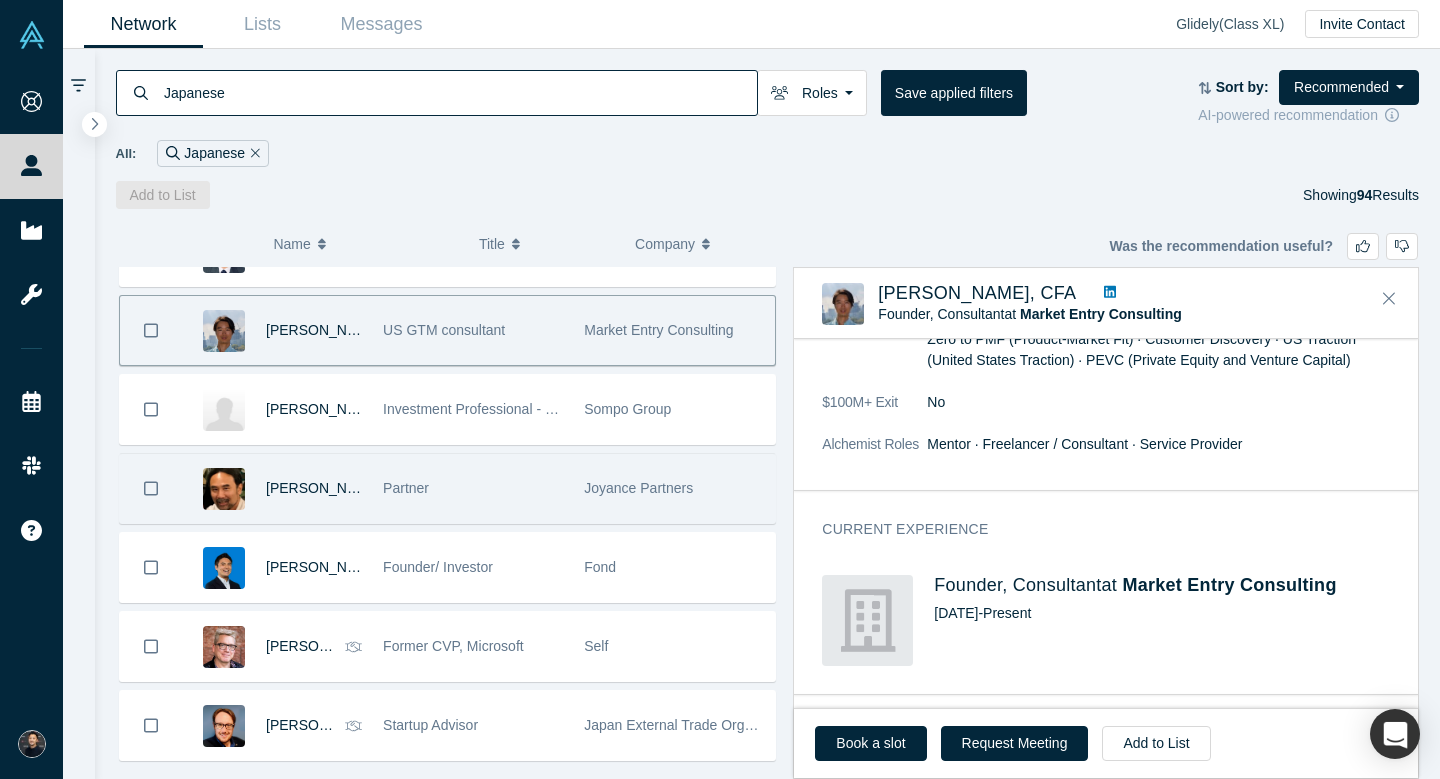 click on "Partner" at bounding box center (406, 488) 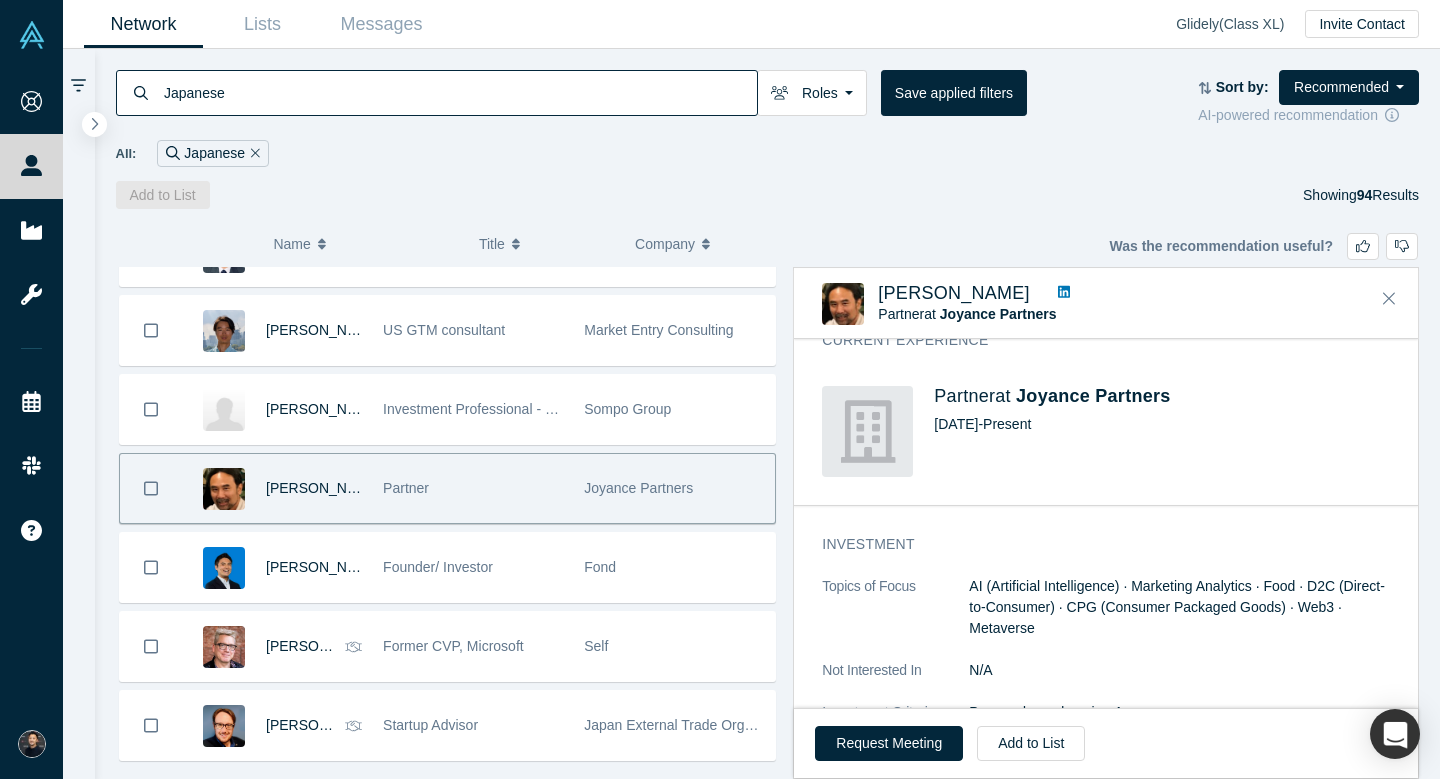 scroll, scrollTop: 0, scrollLeft: 0, axis: both 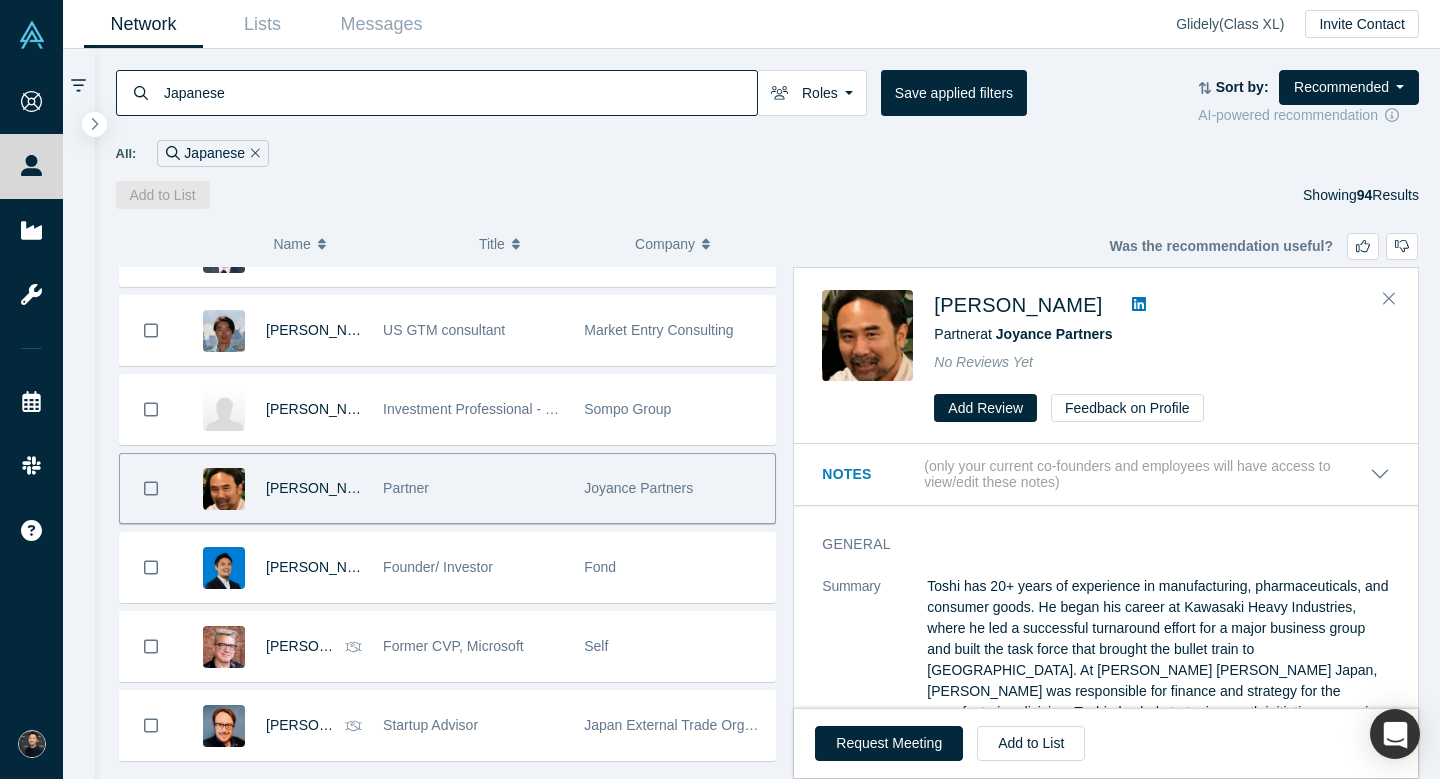 click 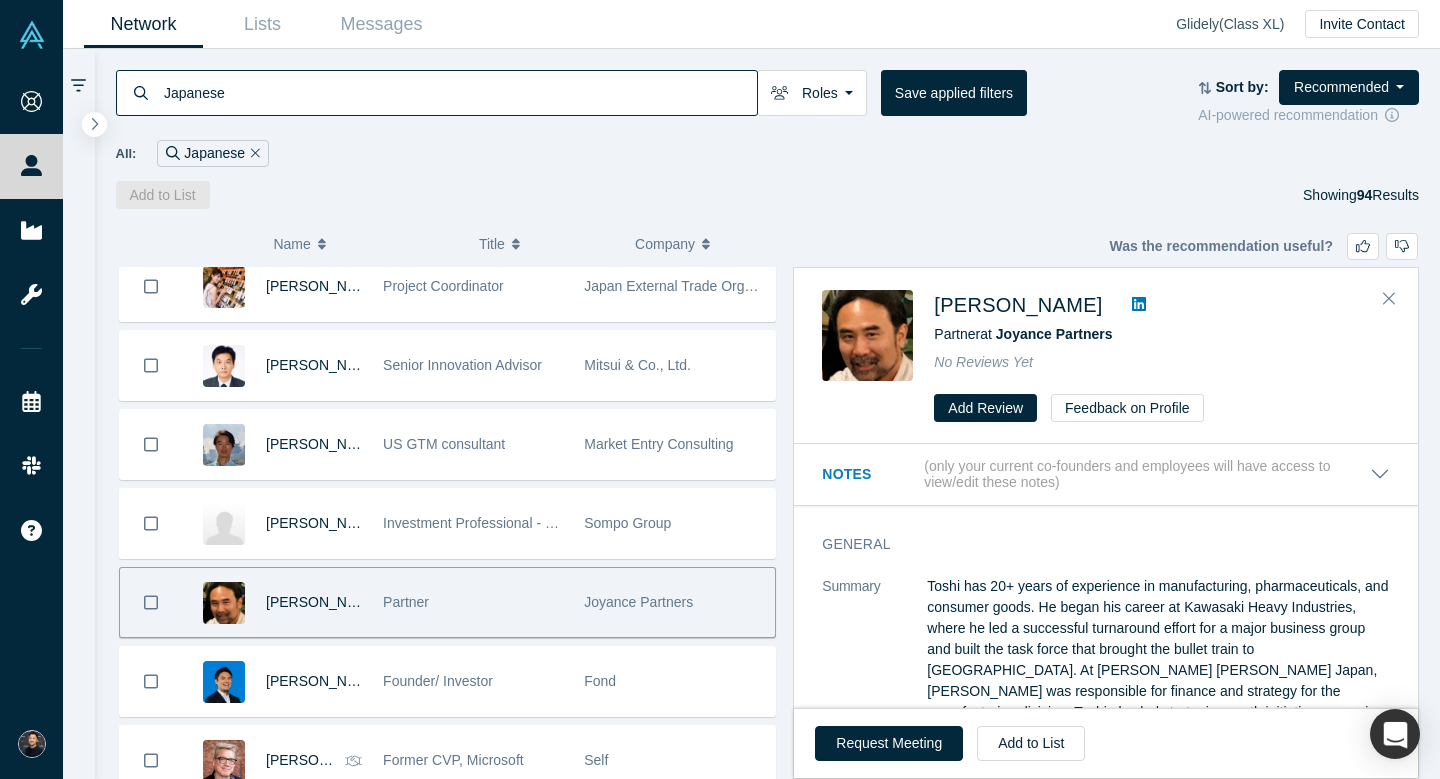 scroll, scrollTop: 6961, scrollLeft: 0, axis: vertical 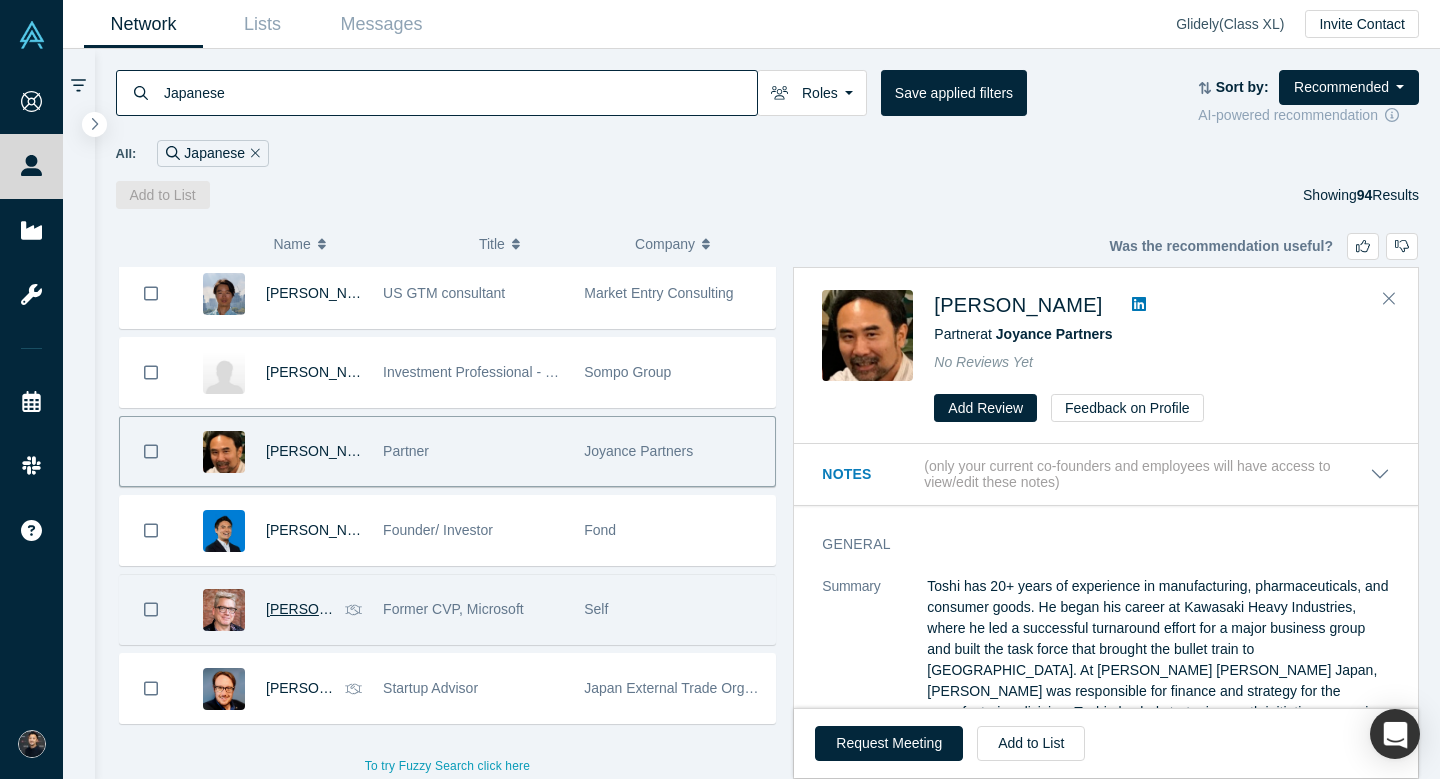 click on "Chris Pratley" at bounding box center (323, 609) 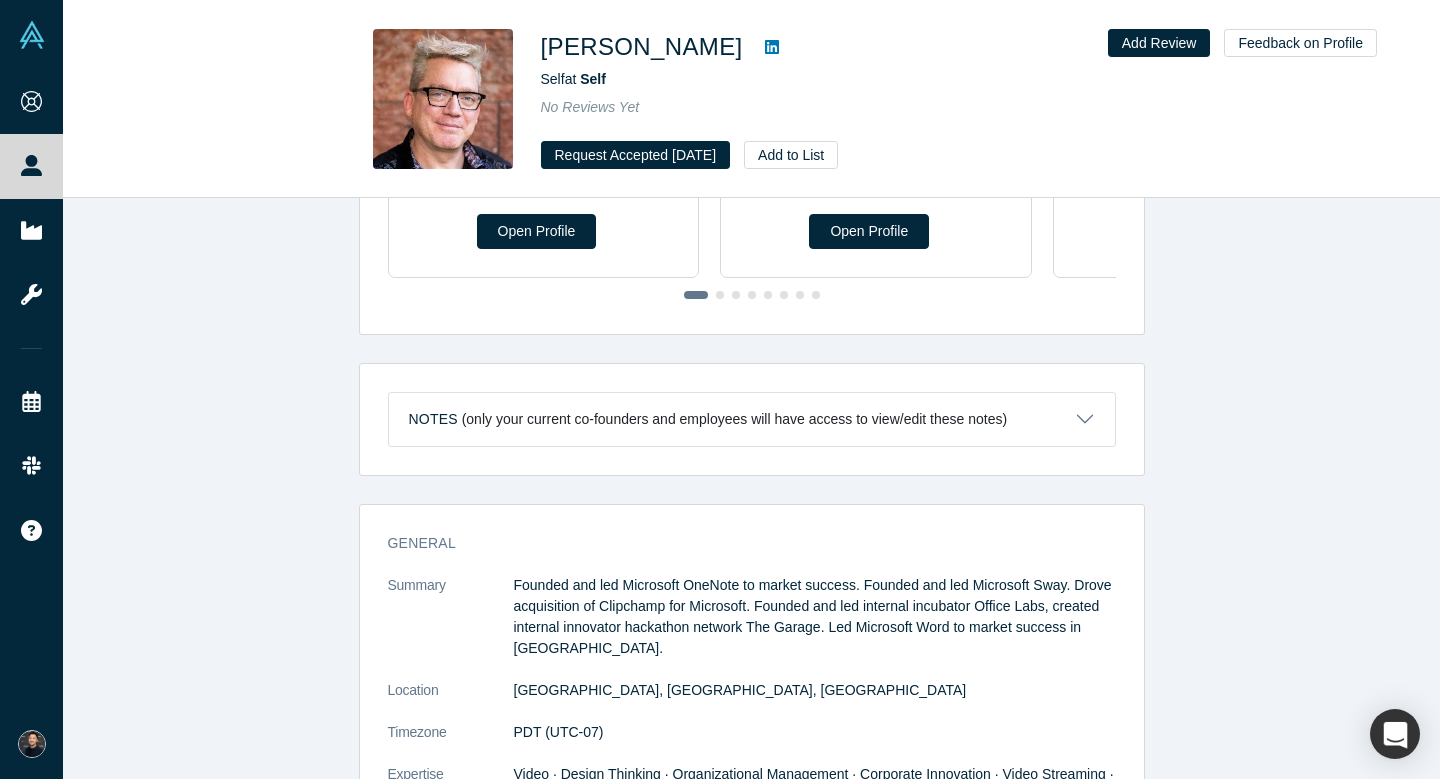 scroll, scrollTop: 647, scrollLeft: 0, axis: vertical 